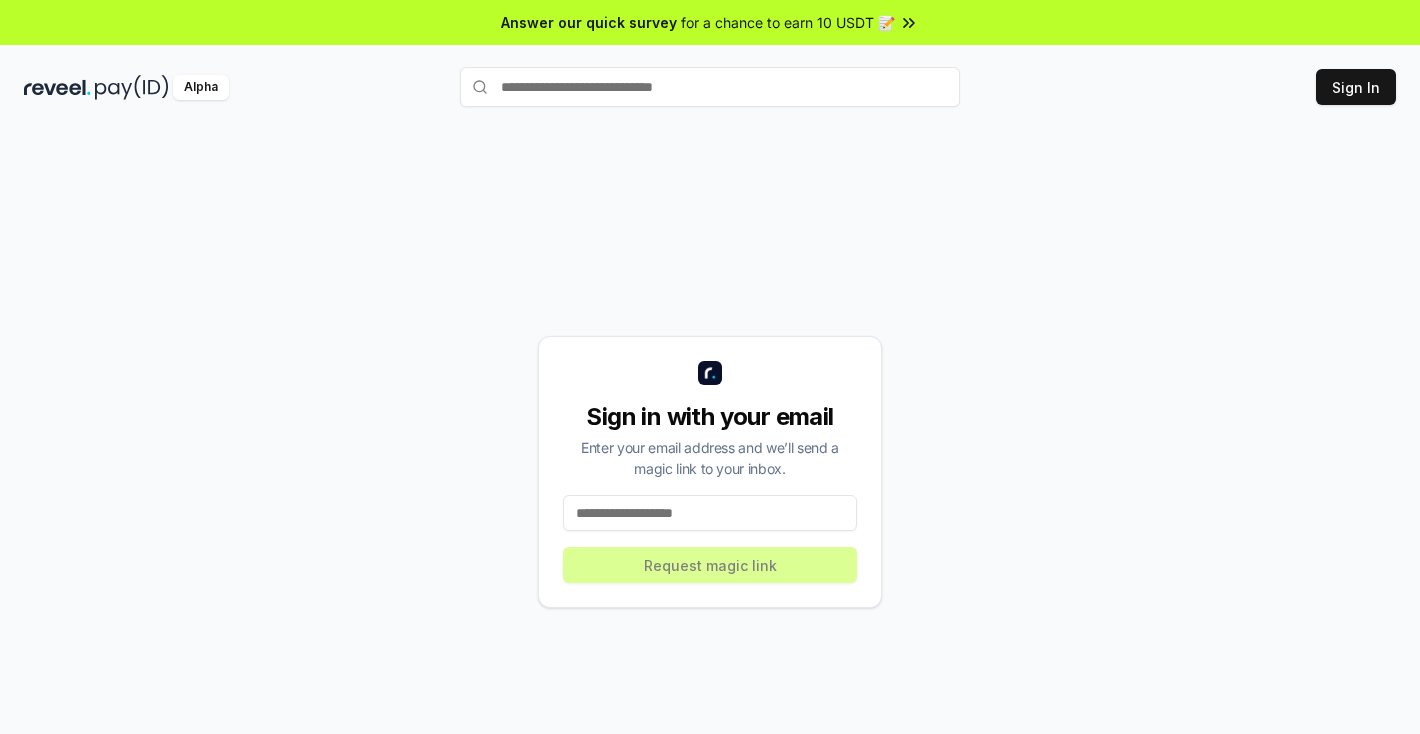 scroll, scrollTop: 0, scrollLeft: 0, axis: both 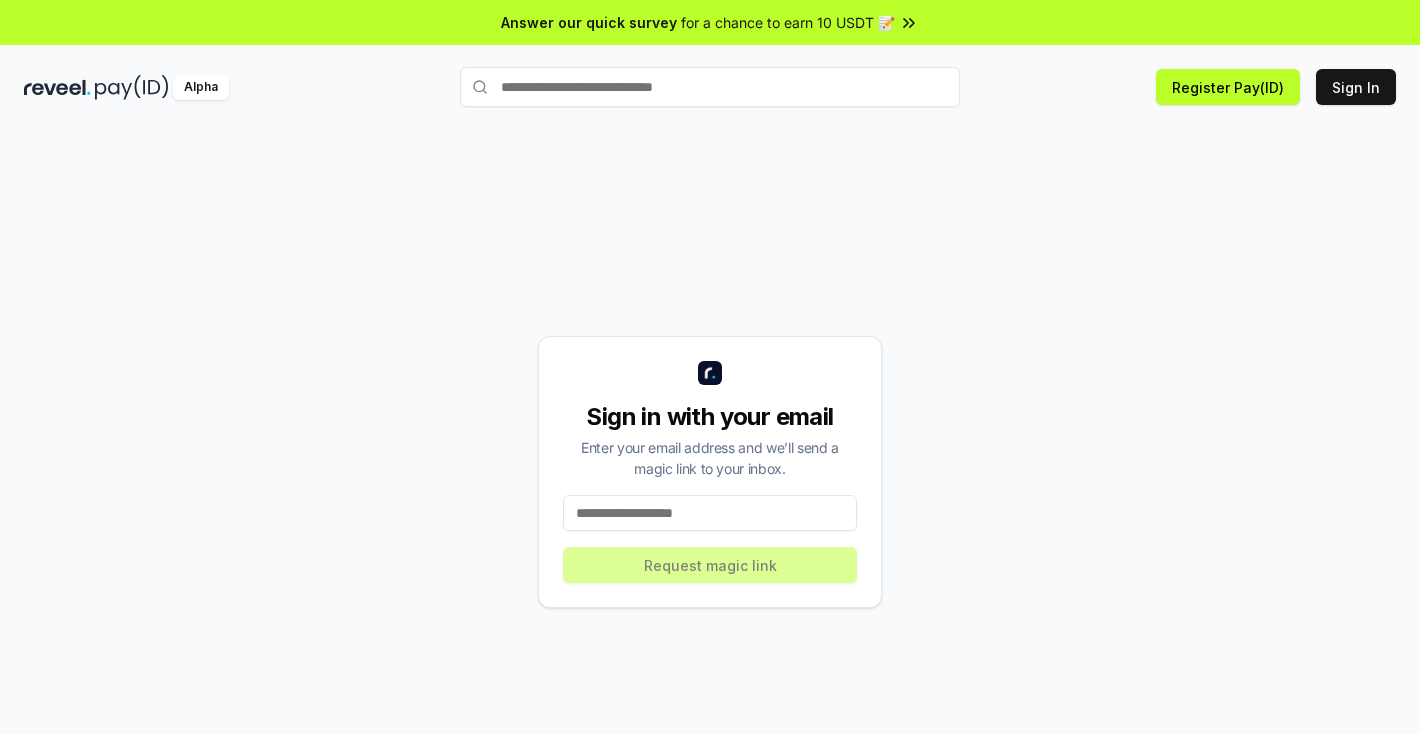 click at bounding box center (710, 513) 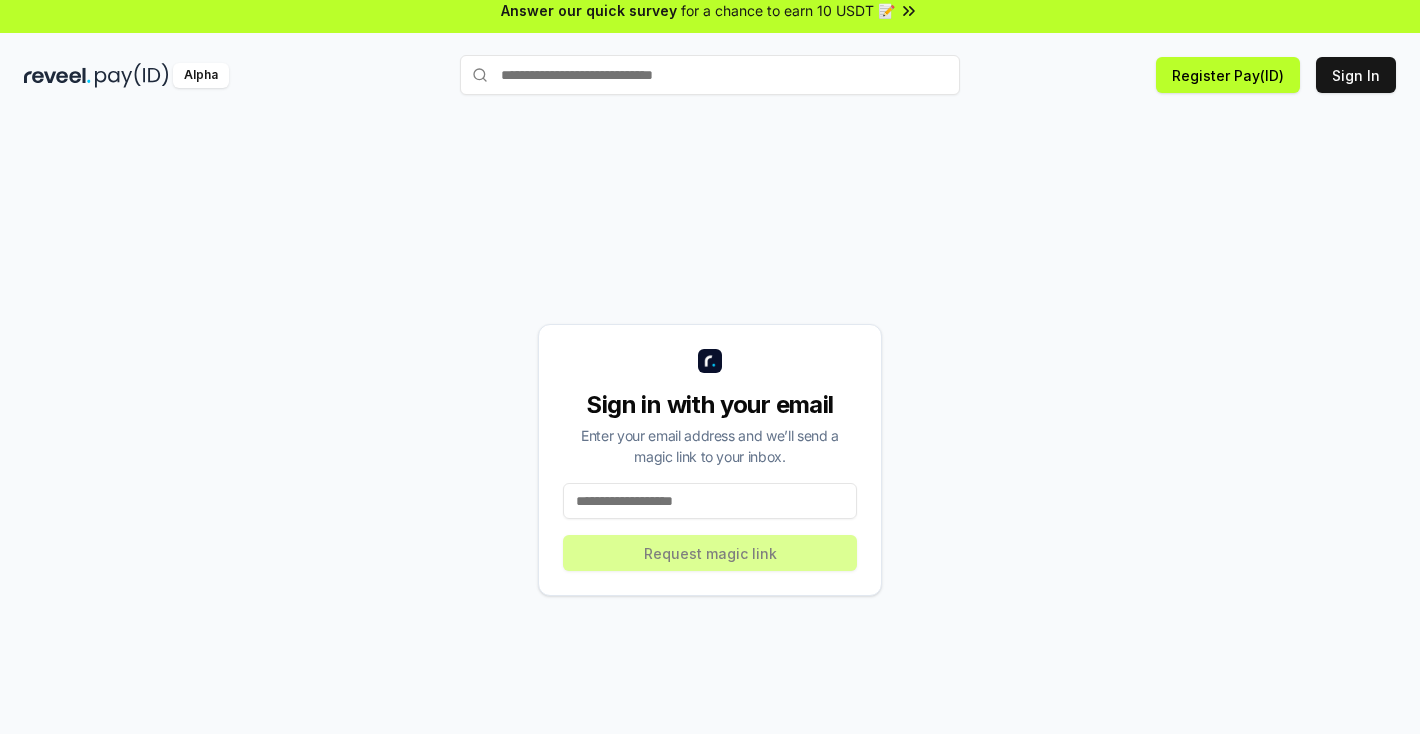 scroll, scrollTop: 14, scrollLeft: 0, axis: vertical 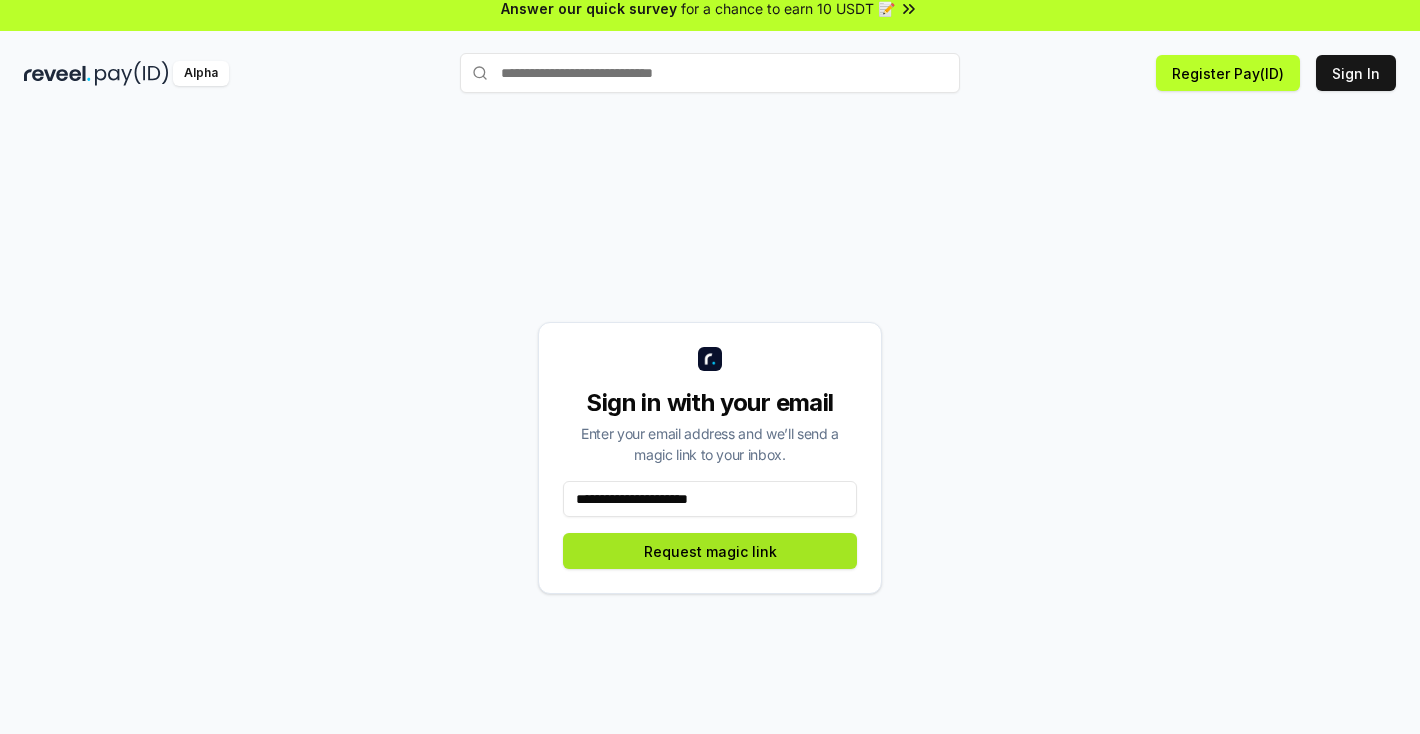 type on "**********" 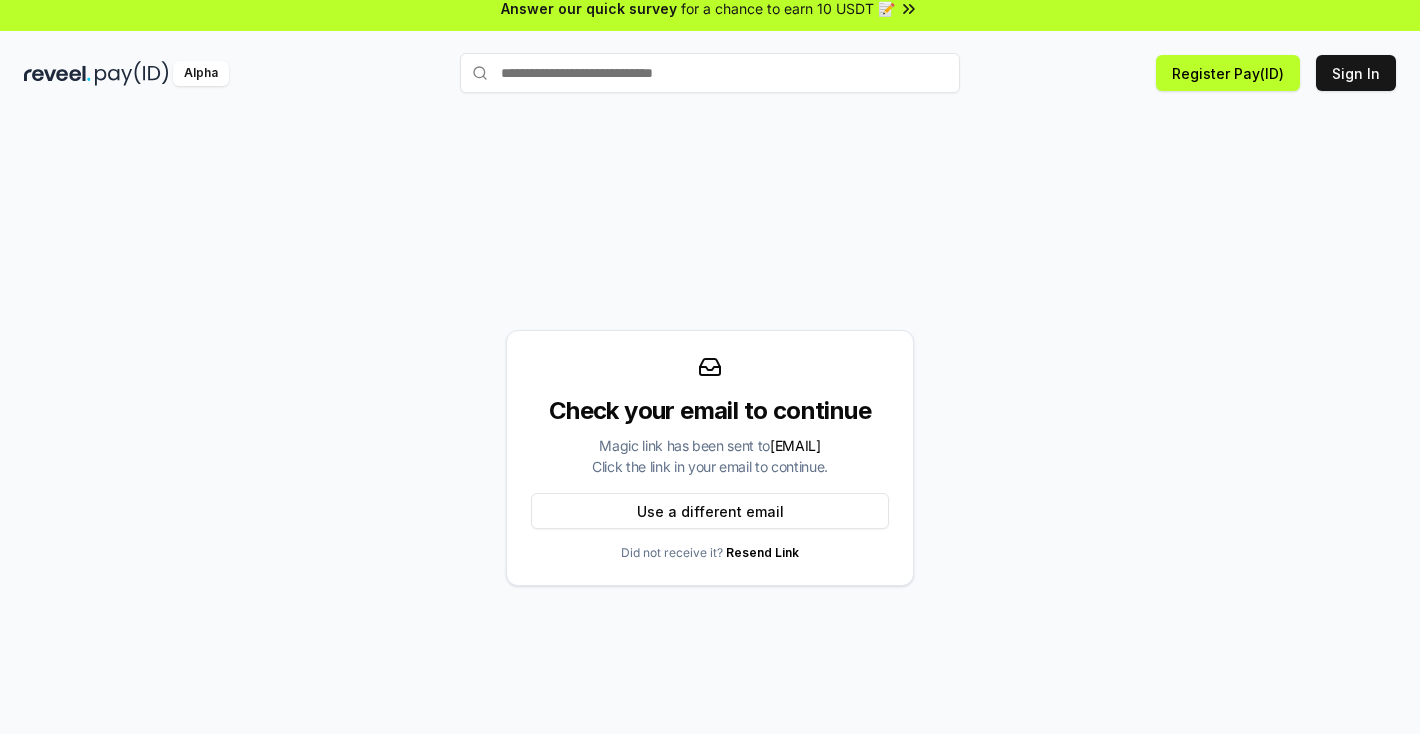 click at bounding box center (132, 73) 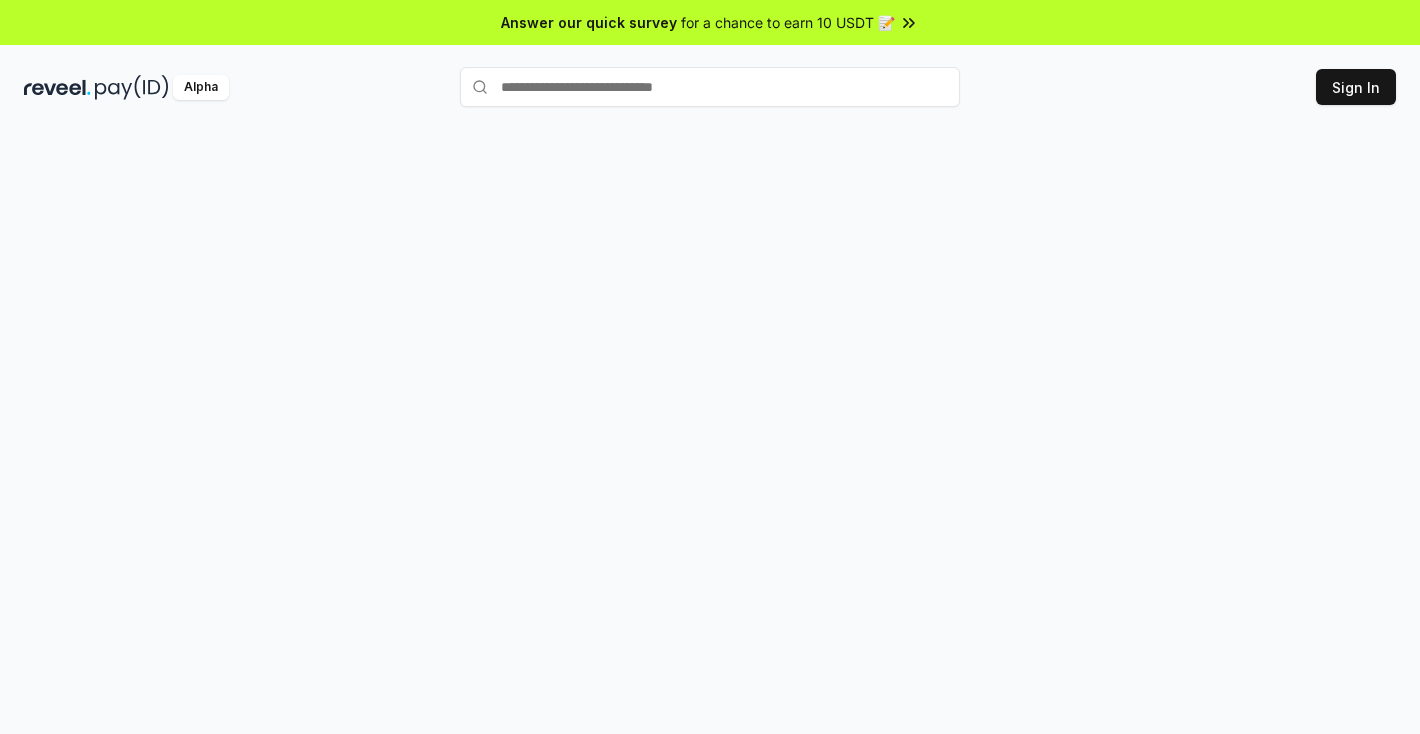 scroll, scrollTop: 0, scrollLeft: 0, axis: both 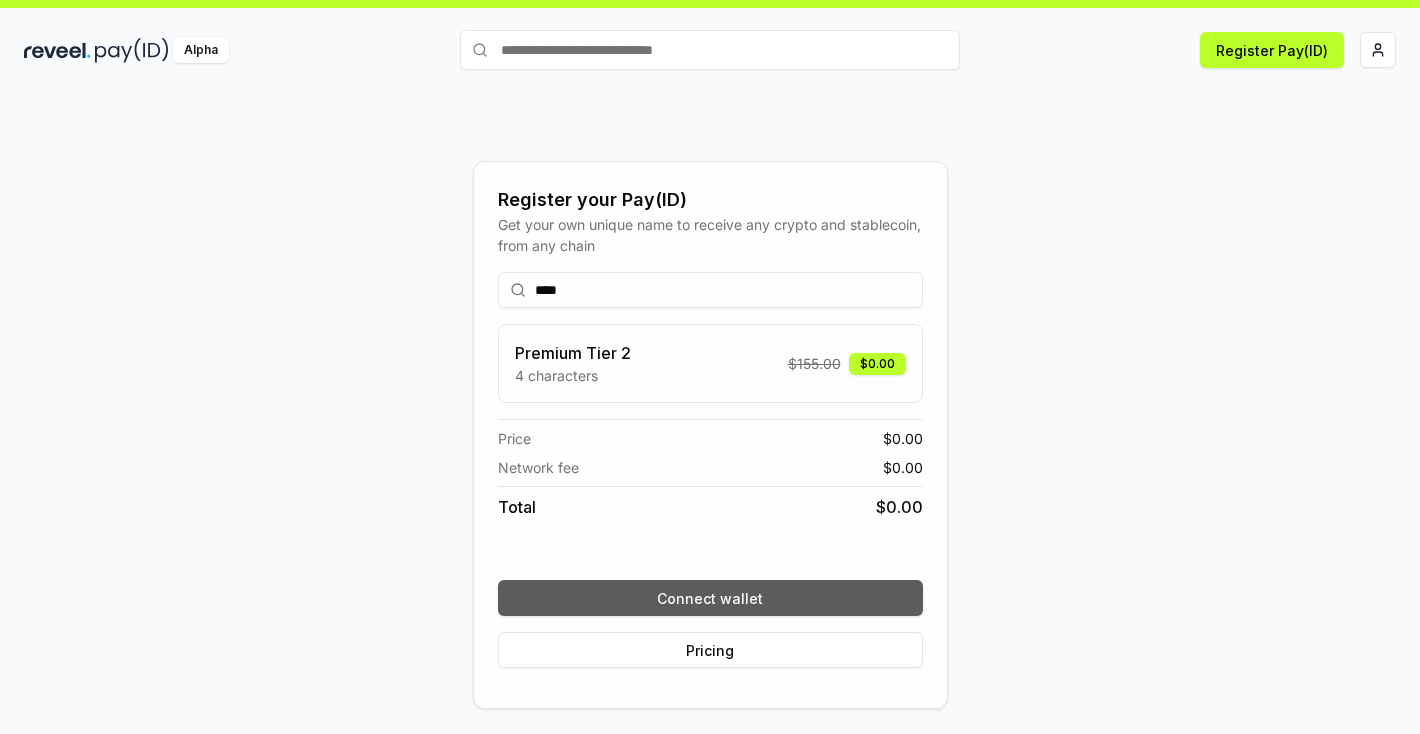 type on "****" 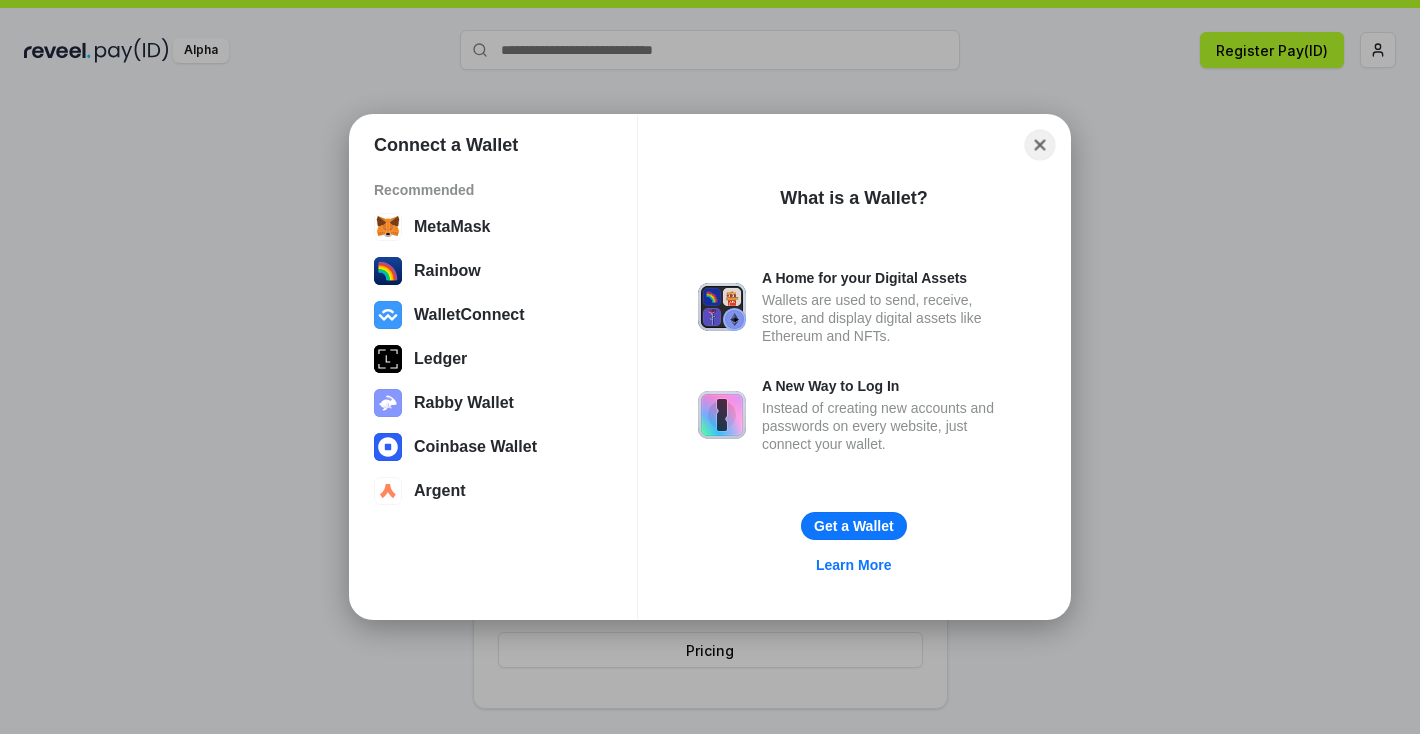 click on "Close" at bounding box center (1040, 145) 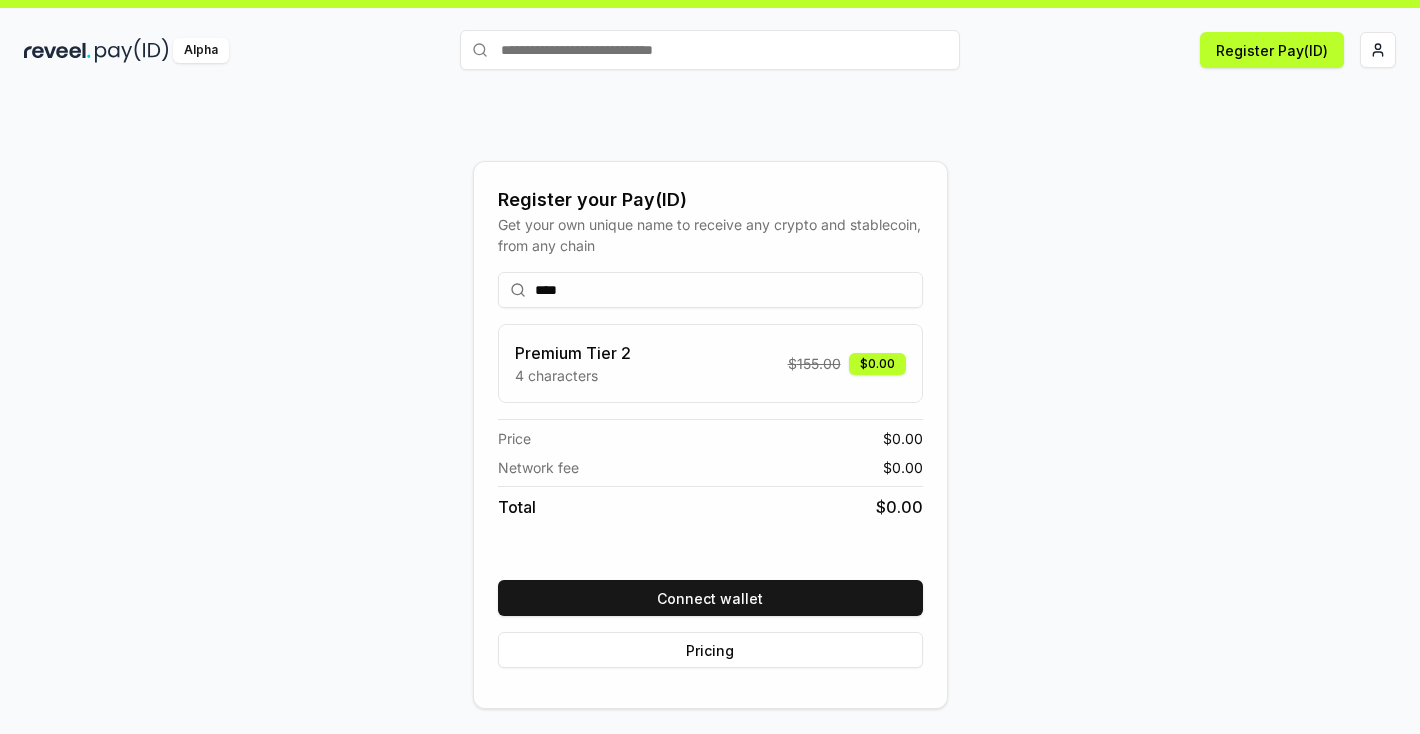 scroll, scrollTop: 57, scrollLeft: 0, axis: vertical 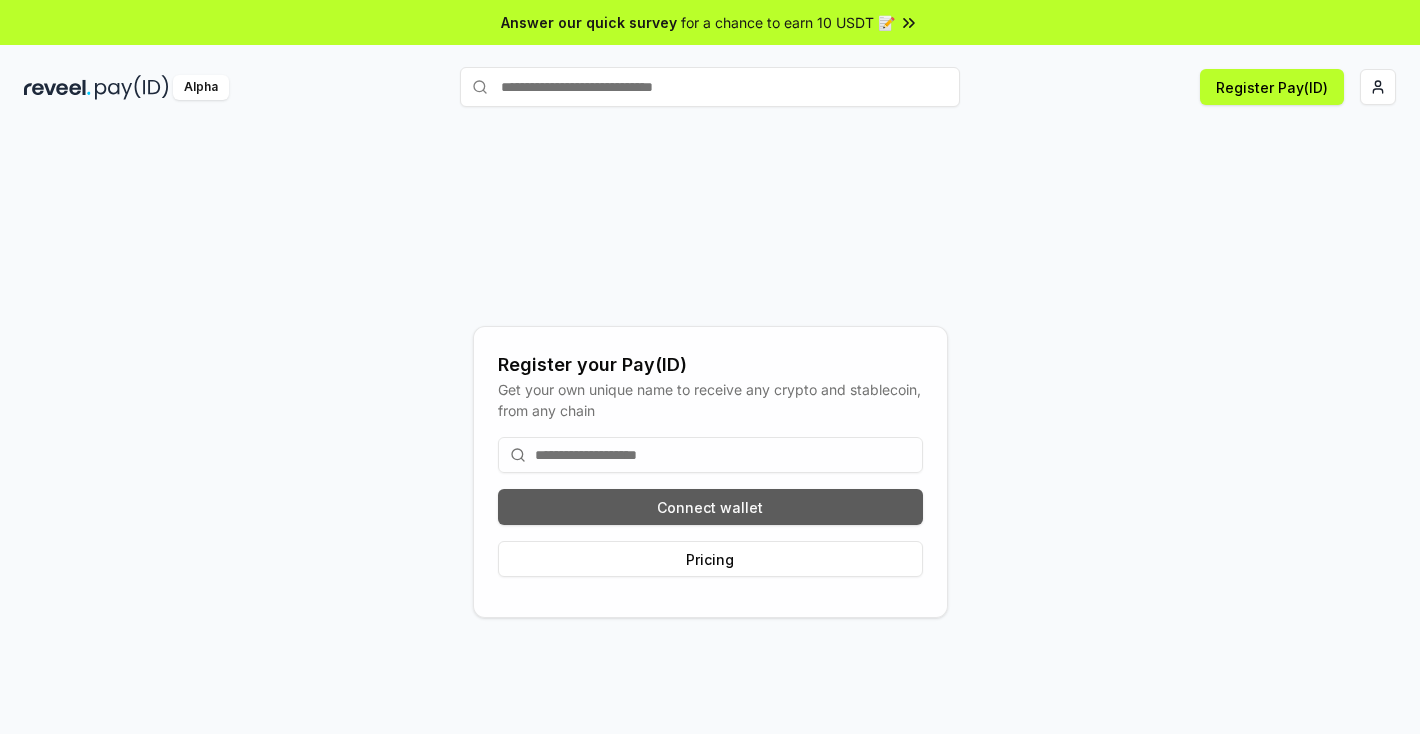 click on "Connect wallet" at bounding box center [710, 507] 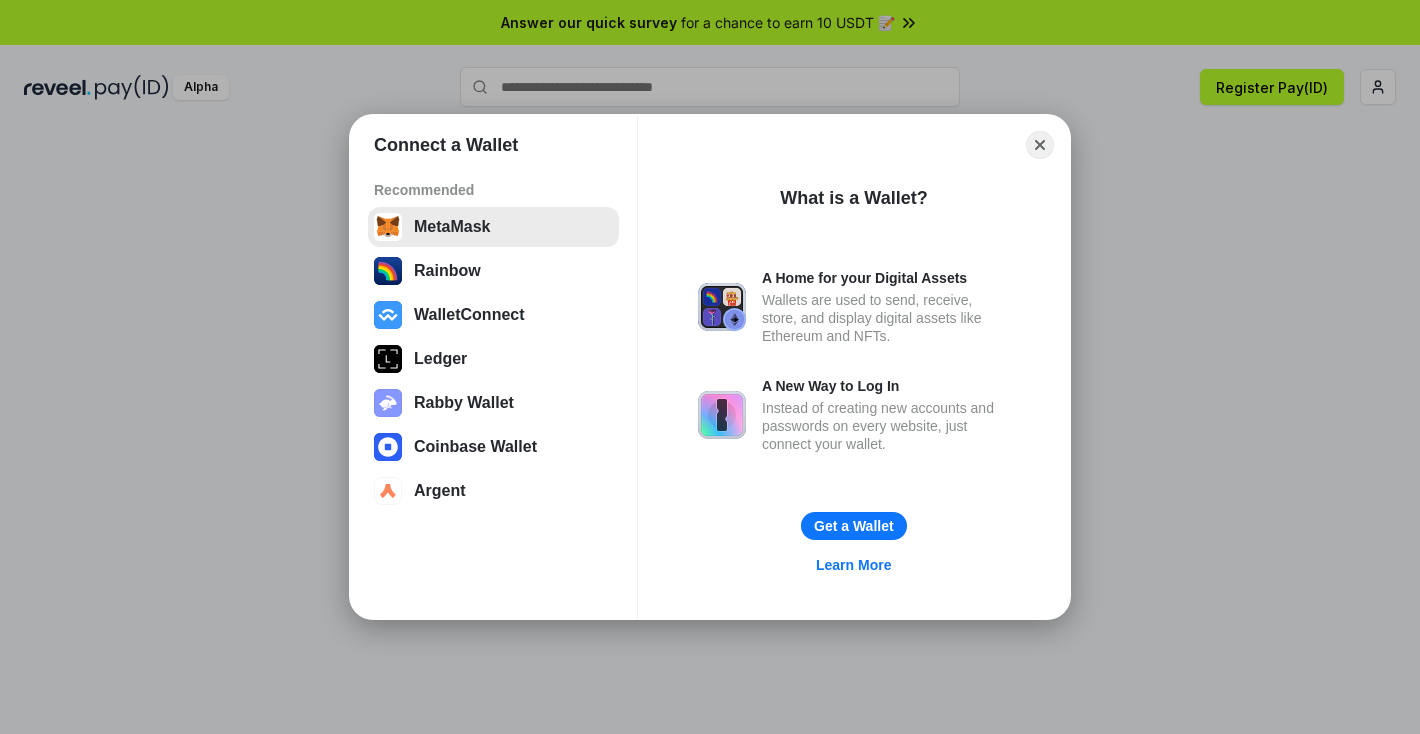 click on "MetaMask" at bounding box center [493, 227] 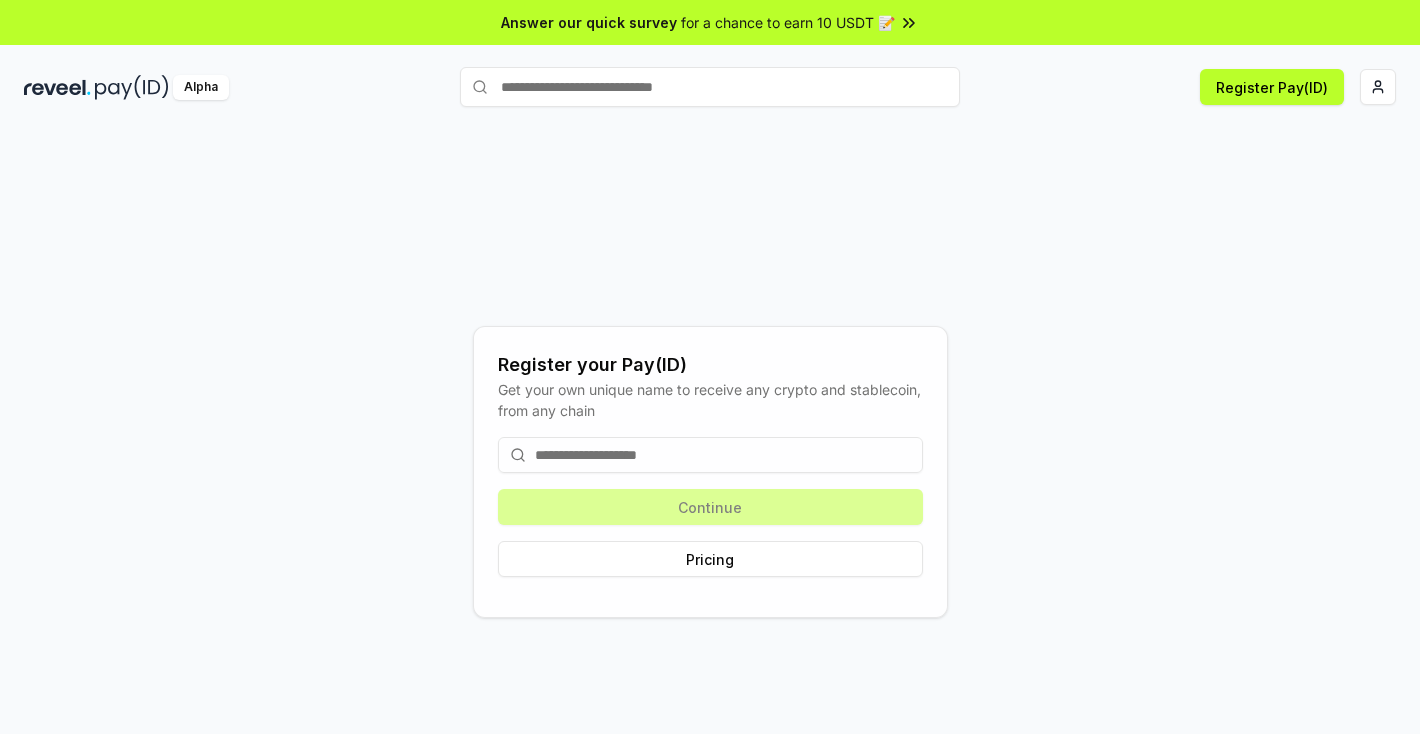 click at bounding box center [710, 455] 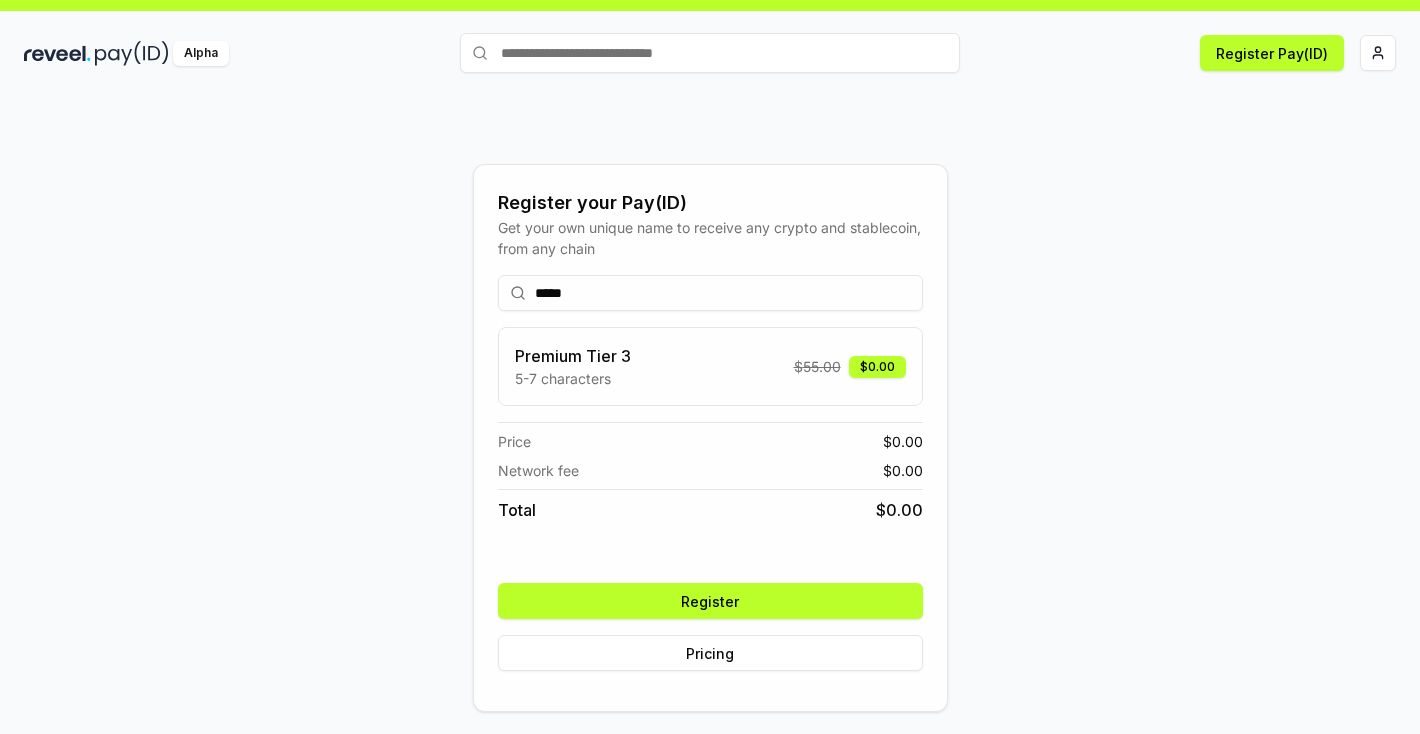 scroll, scrollTop: 57, scrollLeft: 0, axis: vertical 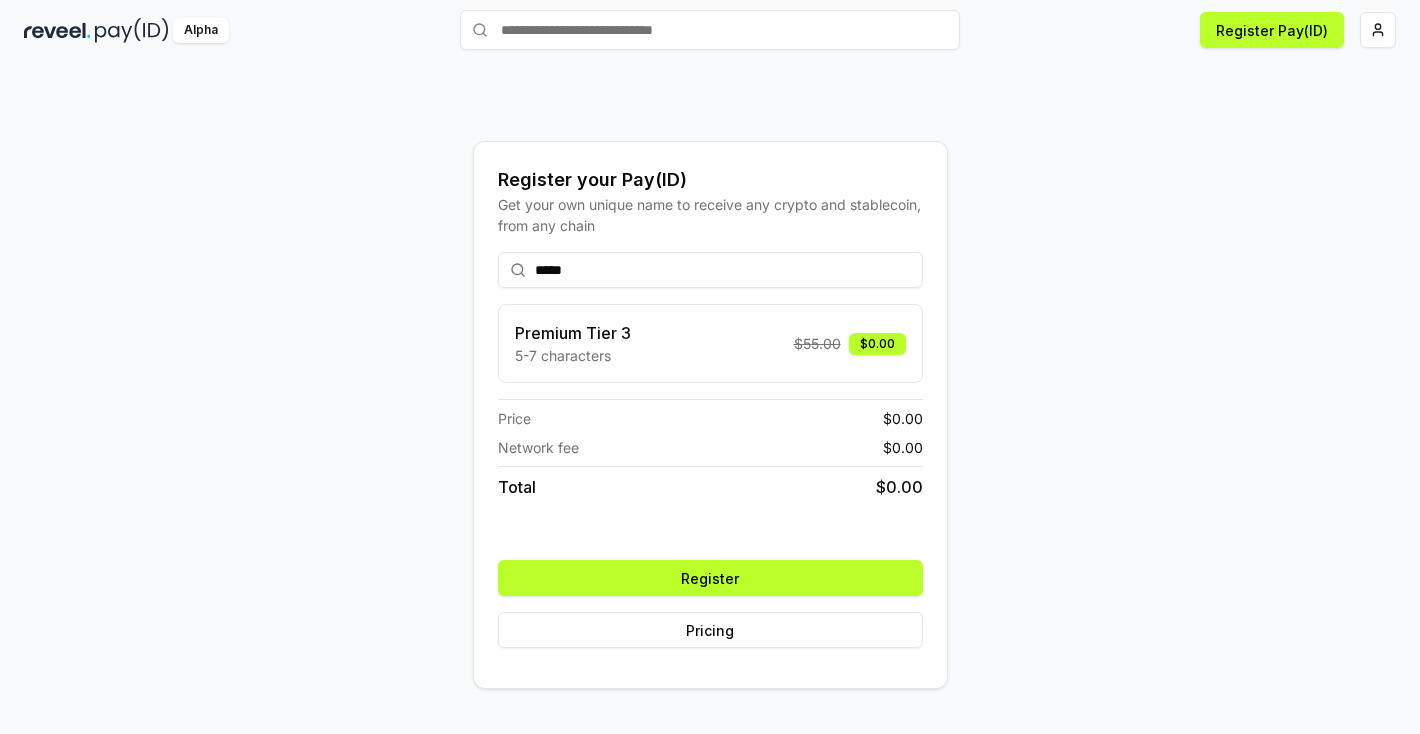 type on "*****" 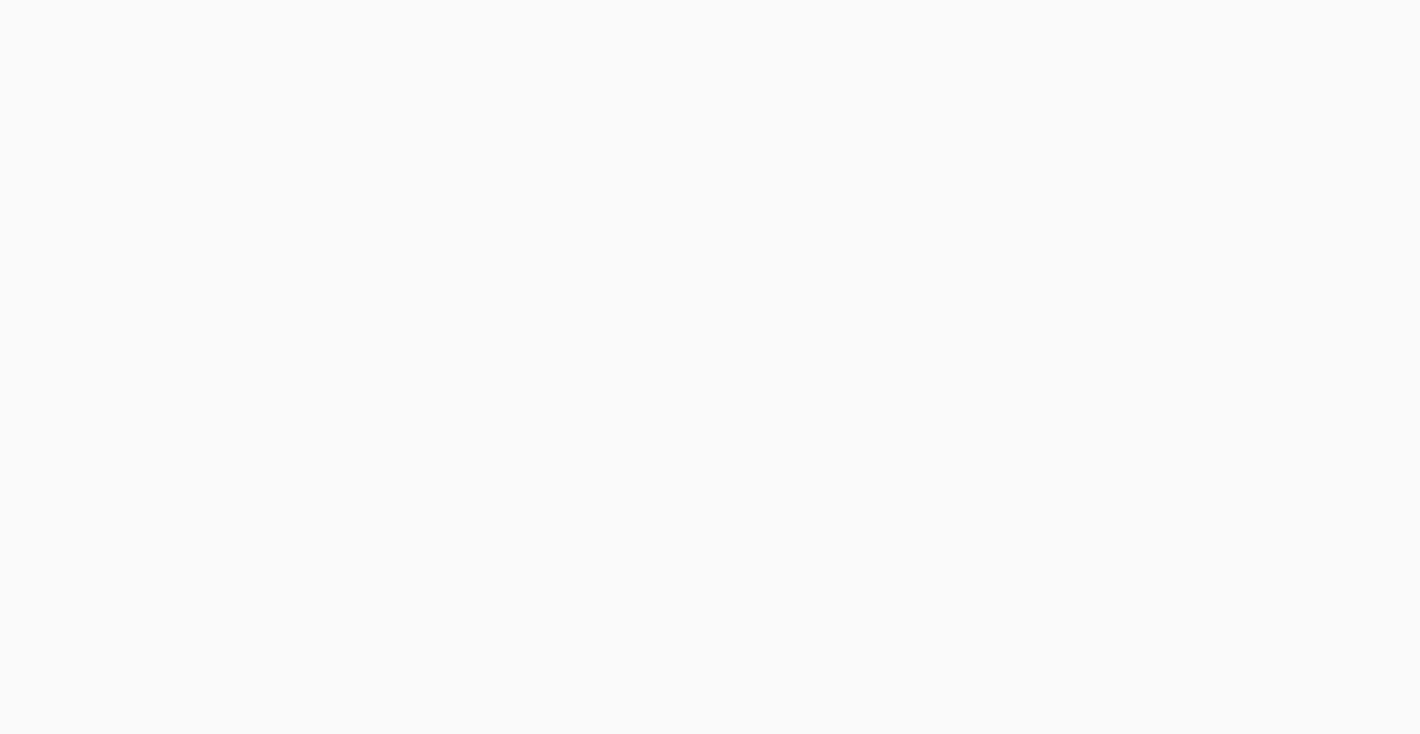 scroll, scrollTop: 0, scrollLeft: 0, axis: both 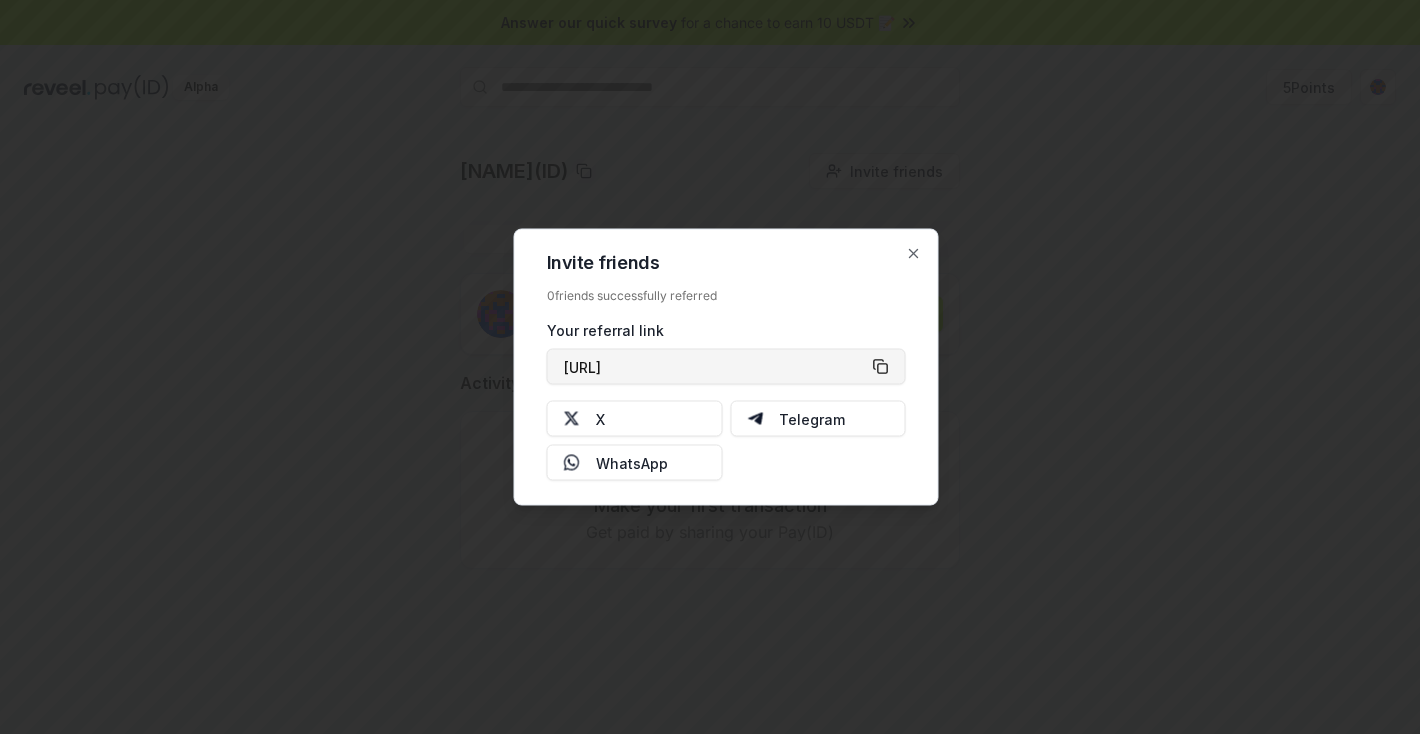 click on "https://reveel.id/refer/ruths" at bounding box center [726, 367] 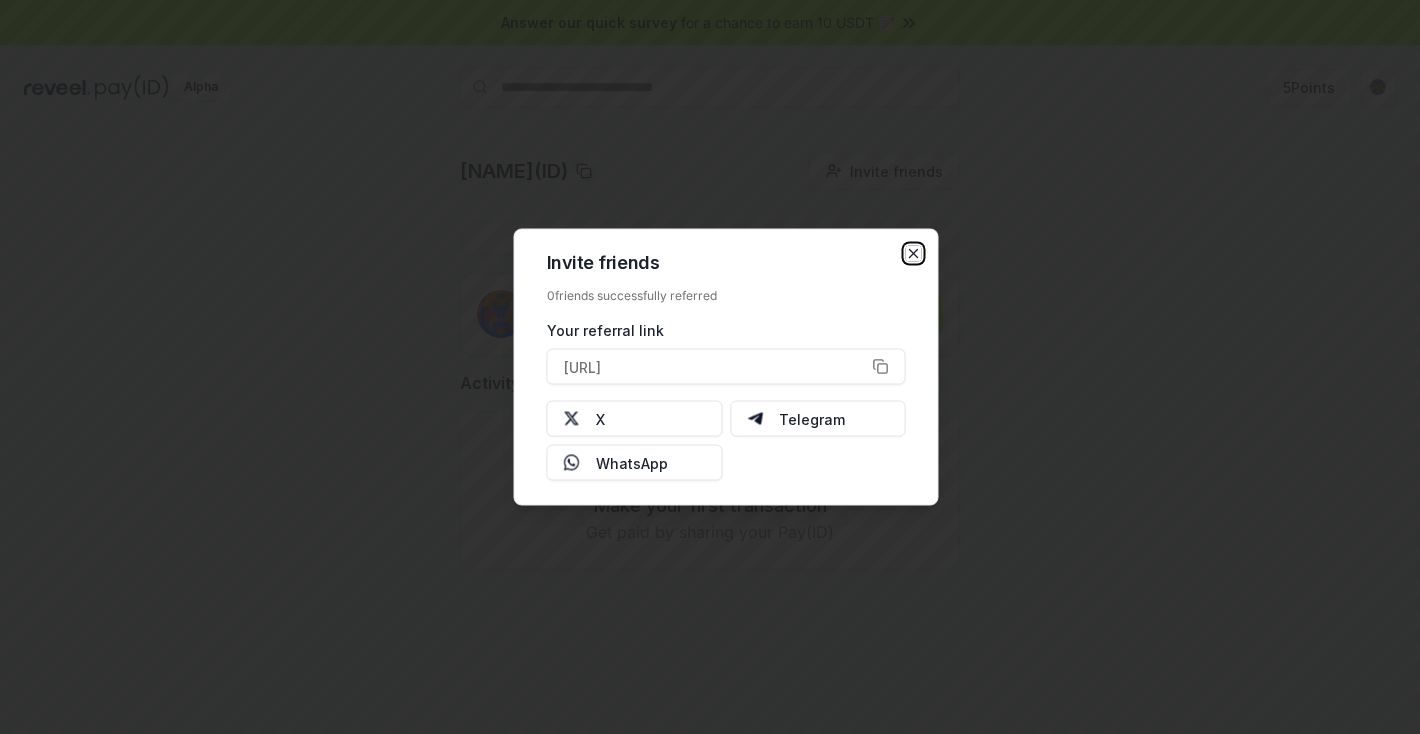 click 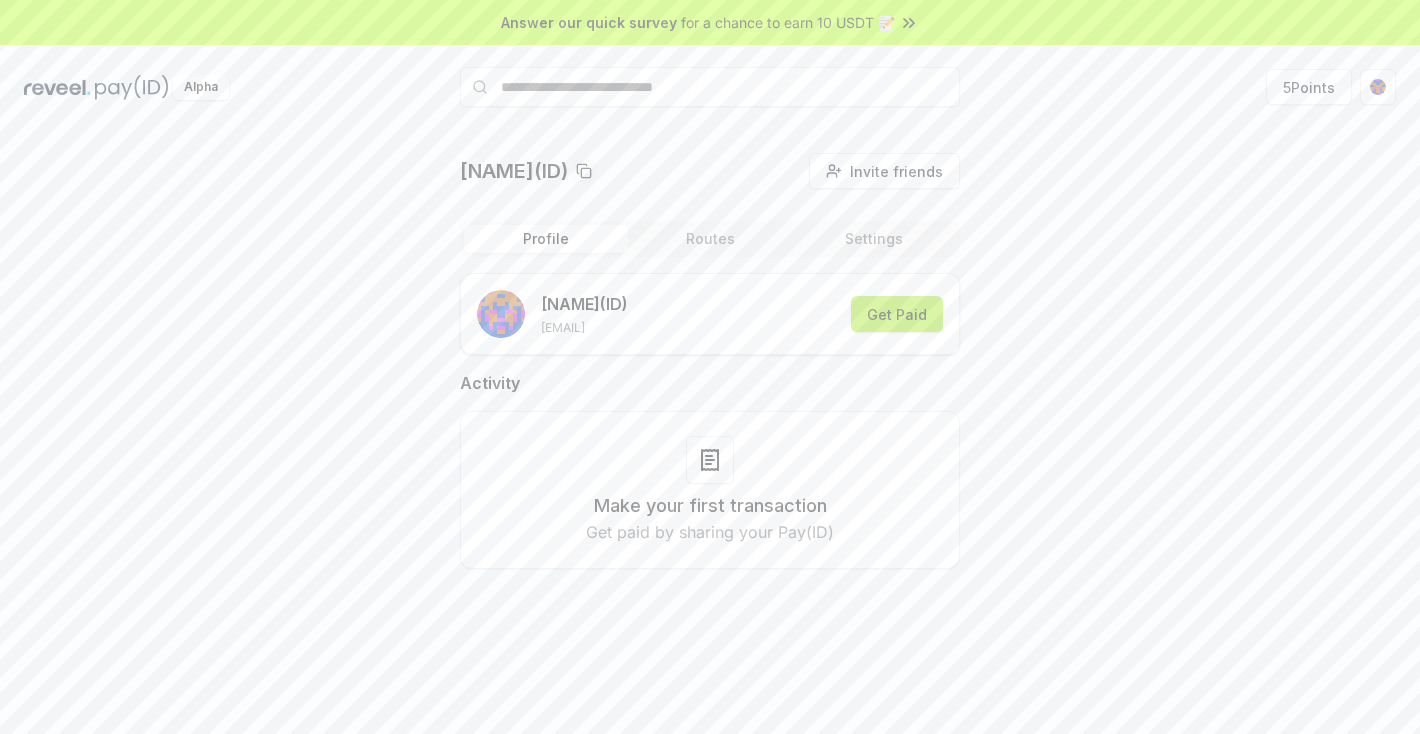 click on "Get Paid" at bounding box center (897, 314) 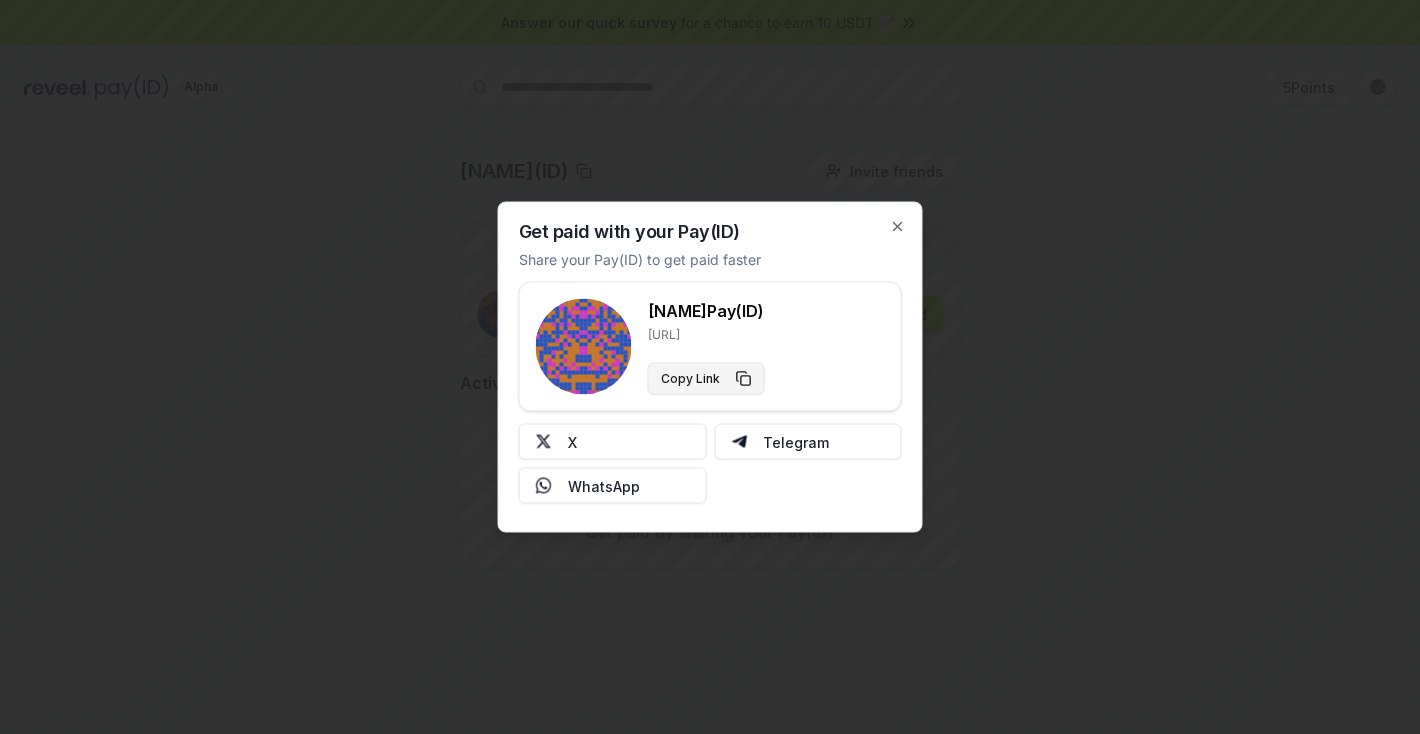 click on "Copy Link" at bounding box center [706, 379] 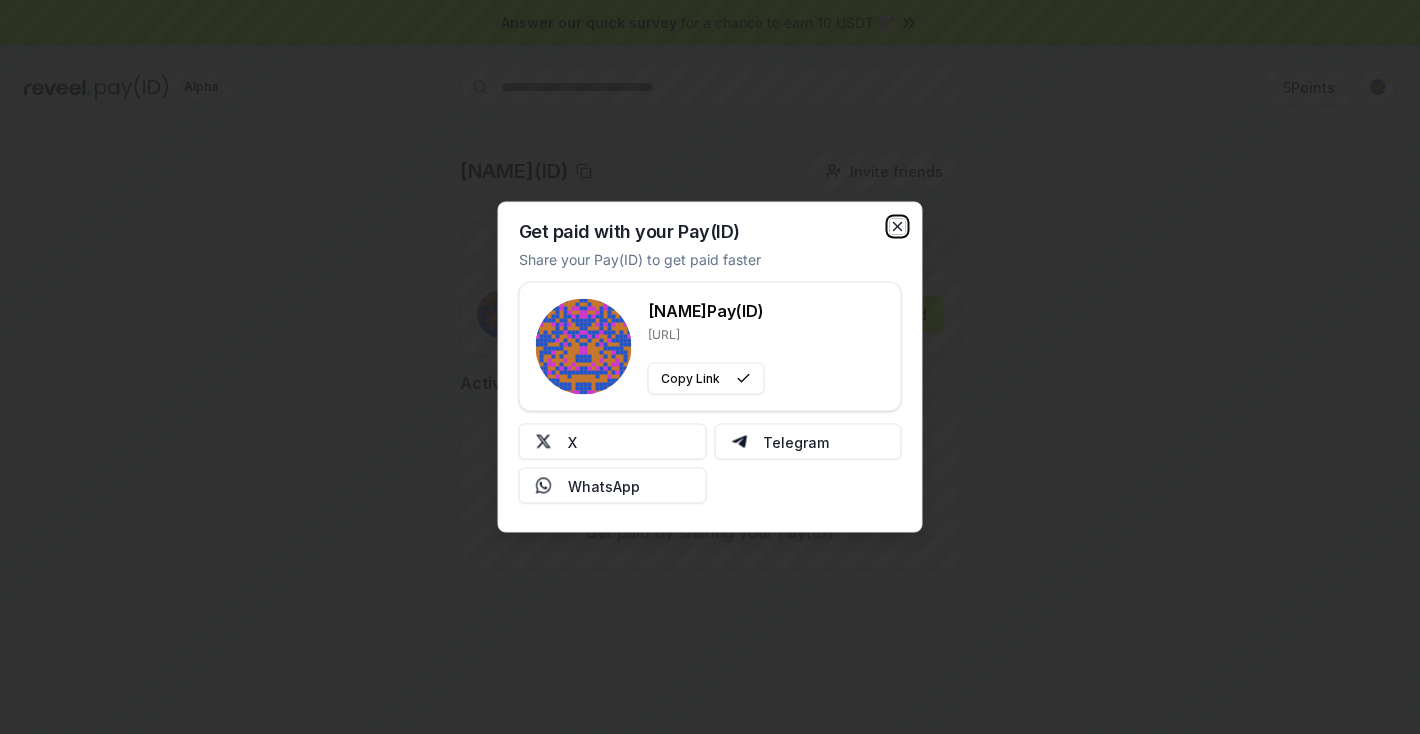 click 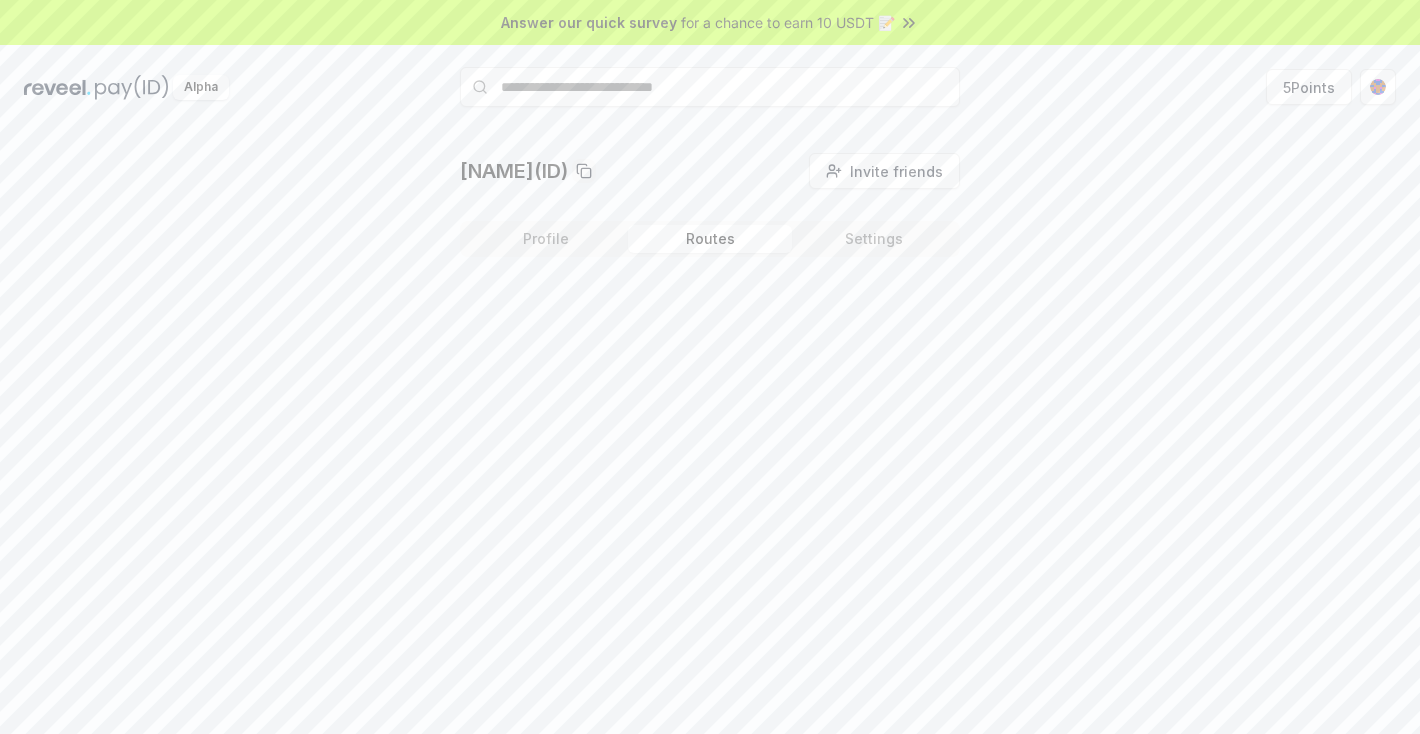 click on "Routes" at bounding box center (710, 239) 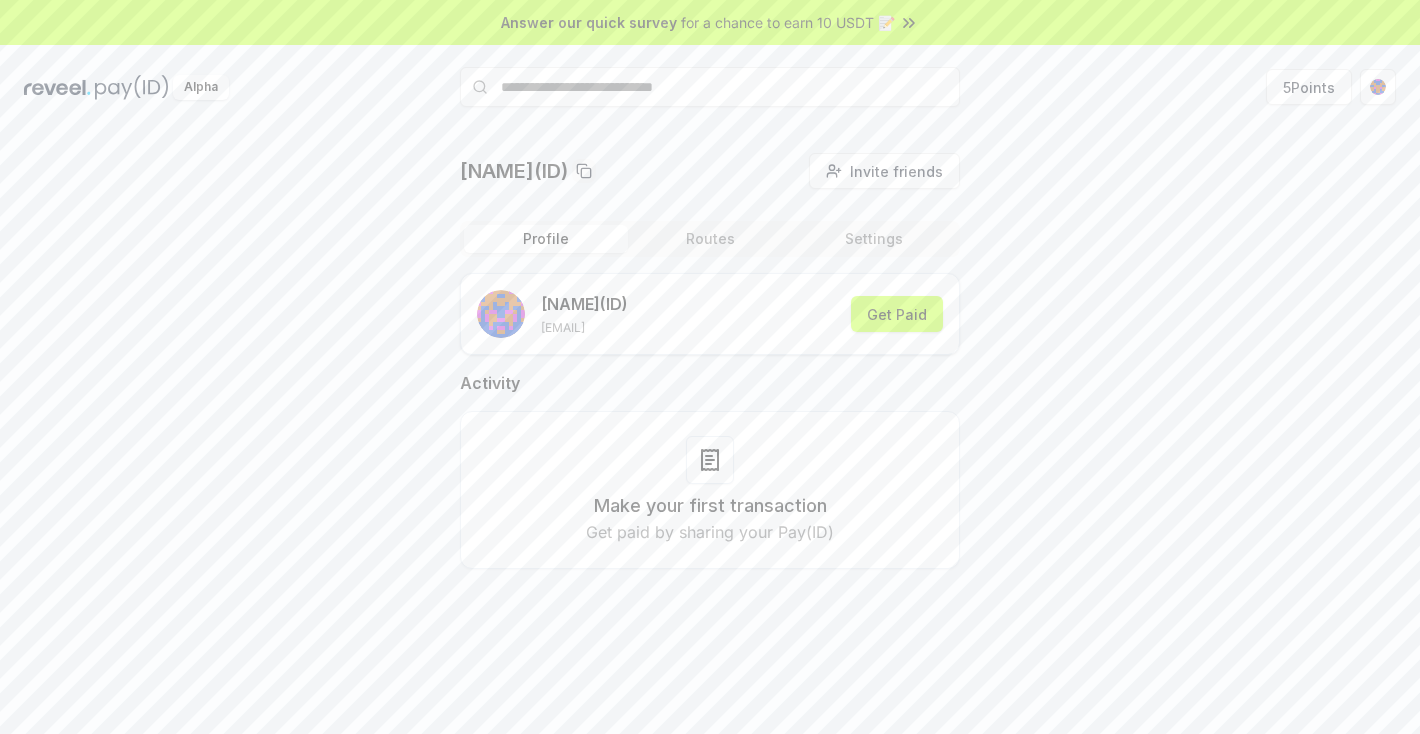 click on "Profile" at bounding box center [546, 239] 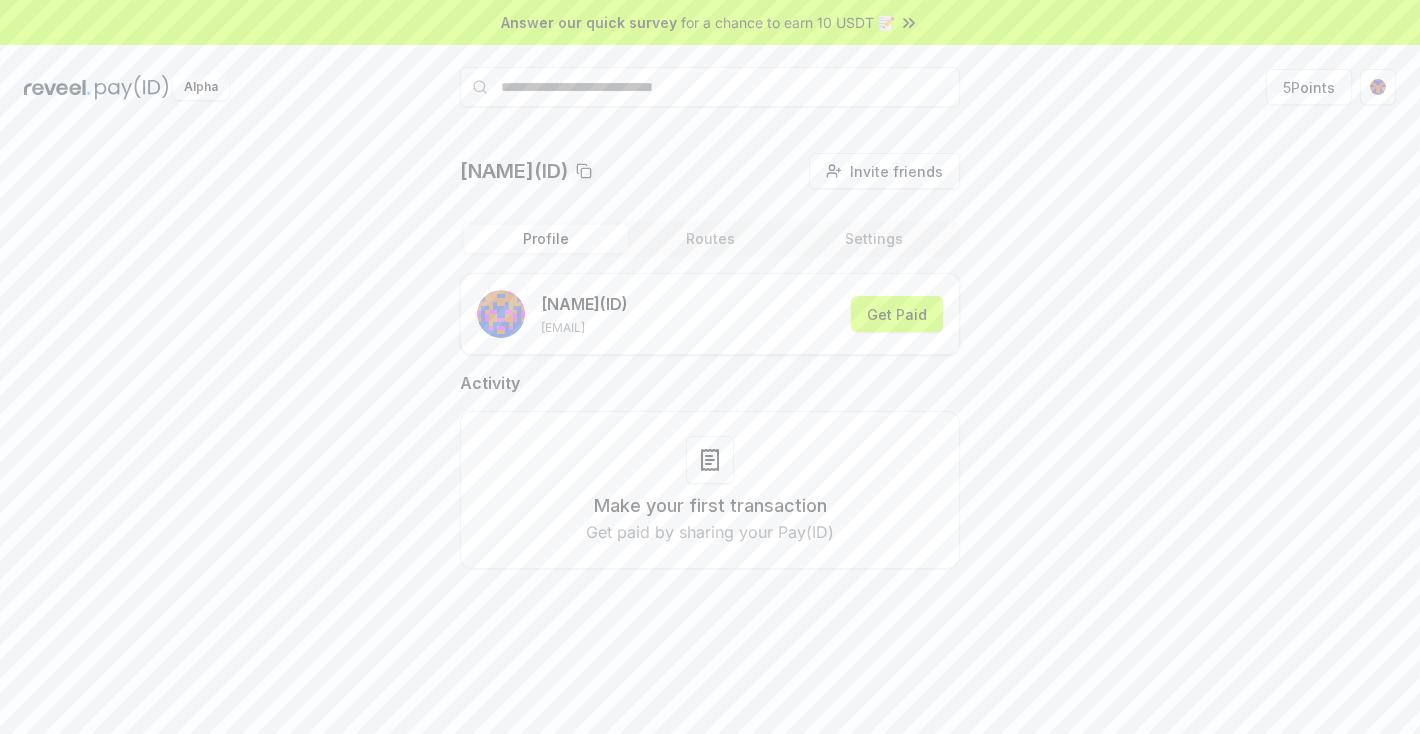 click on "Make your first transaction Get paid by sharing your Pay(ID)" at bounding box center [710, 490] 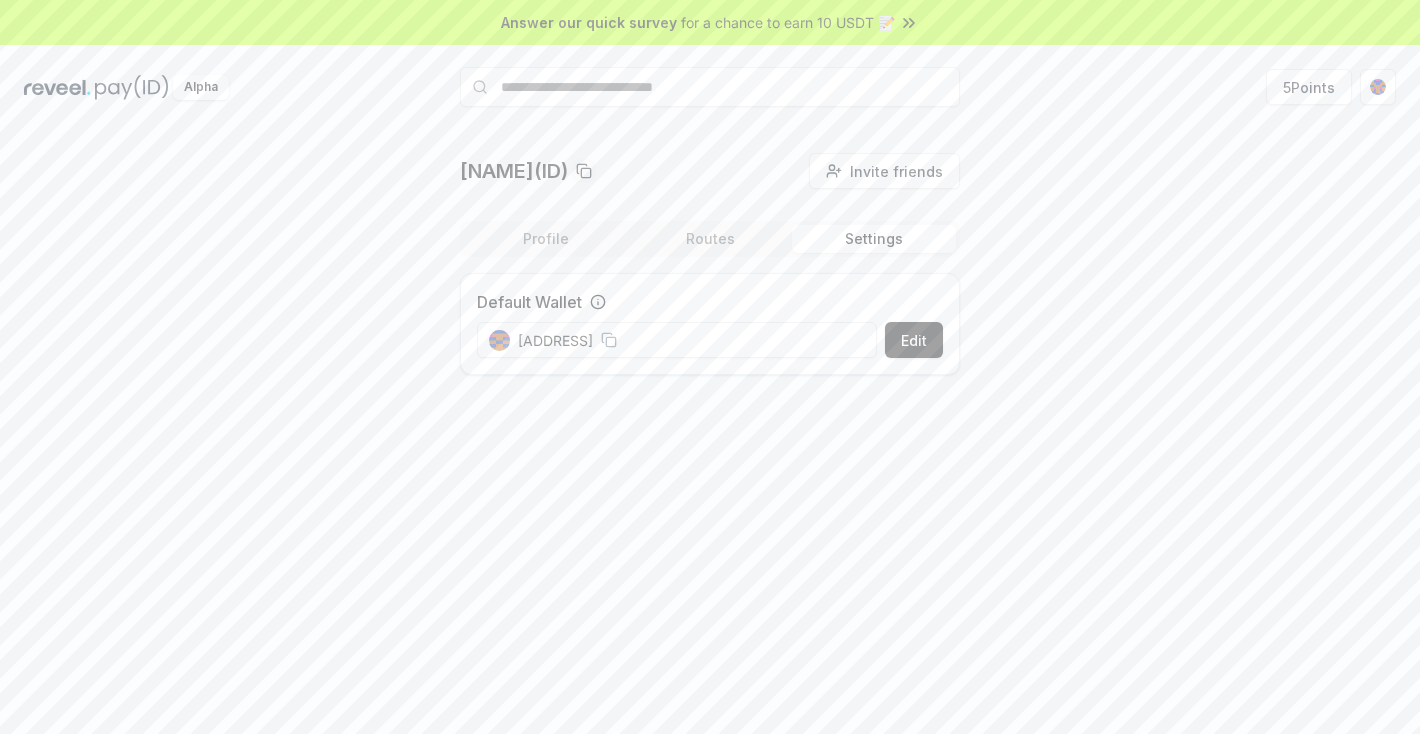 click on "Settings" at bounding box center (874, 239) 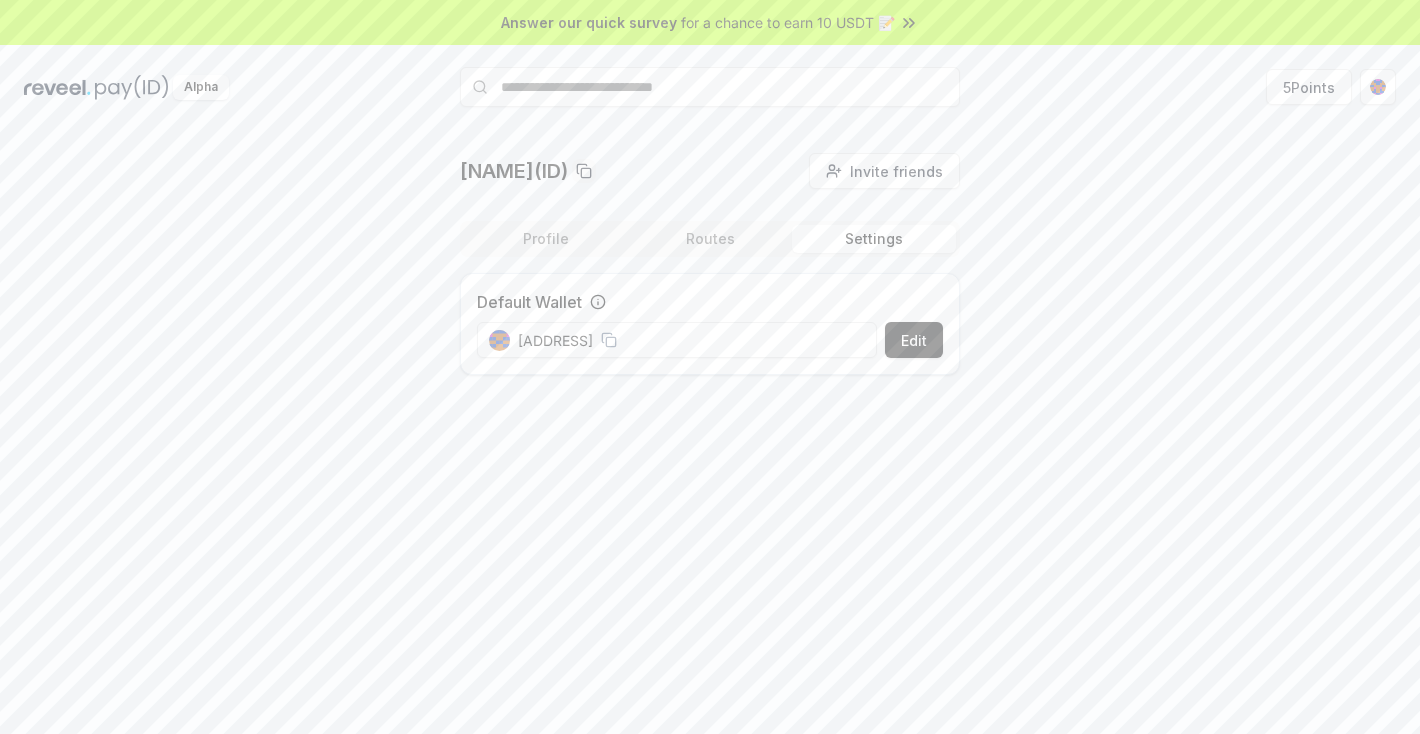 click at bounding box center [132, 87] 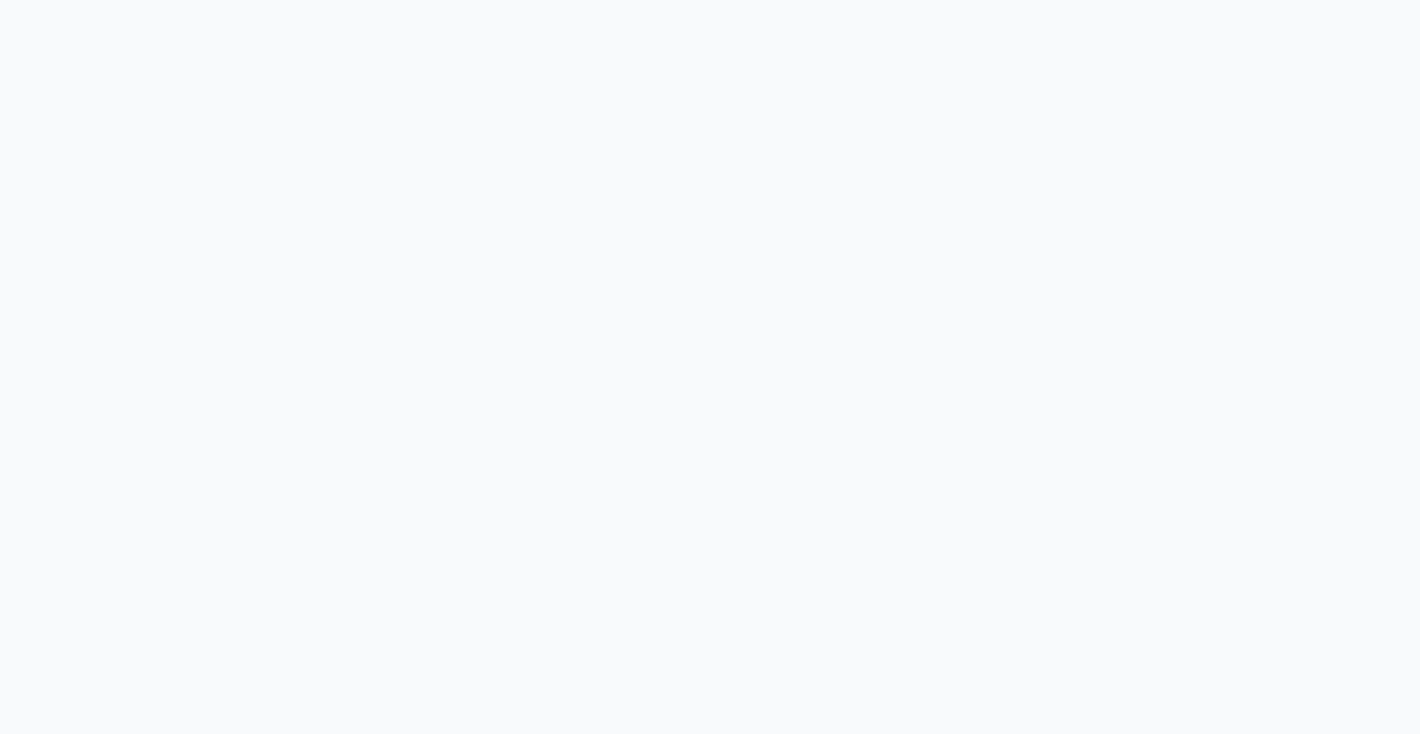 scroll, scrollTop: 0, scrollLeft: 0, axis: both 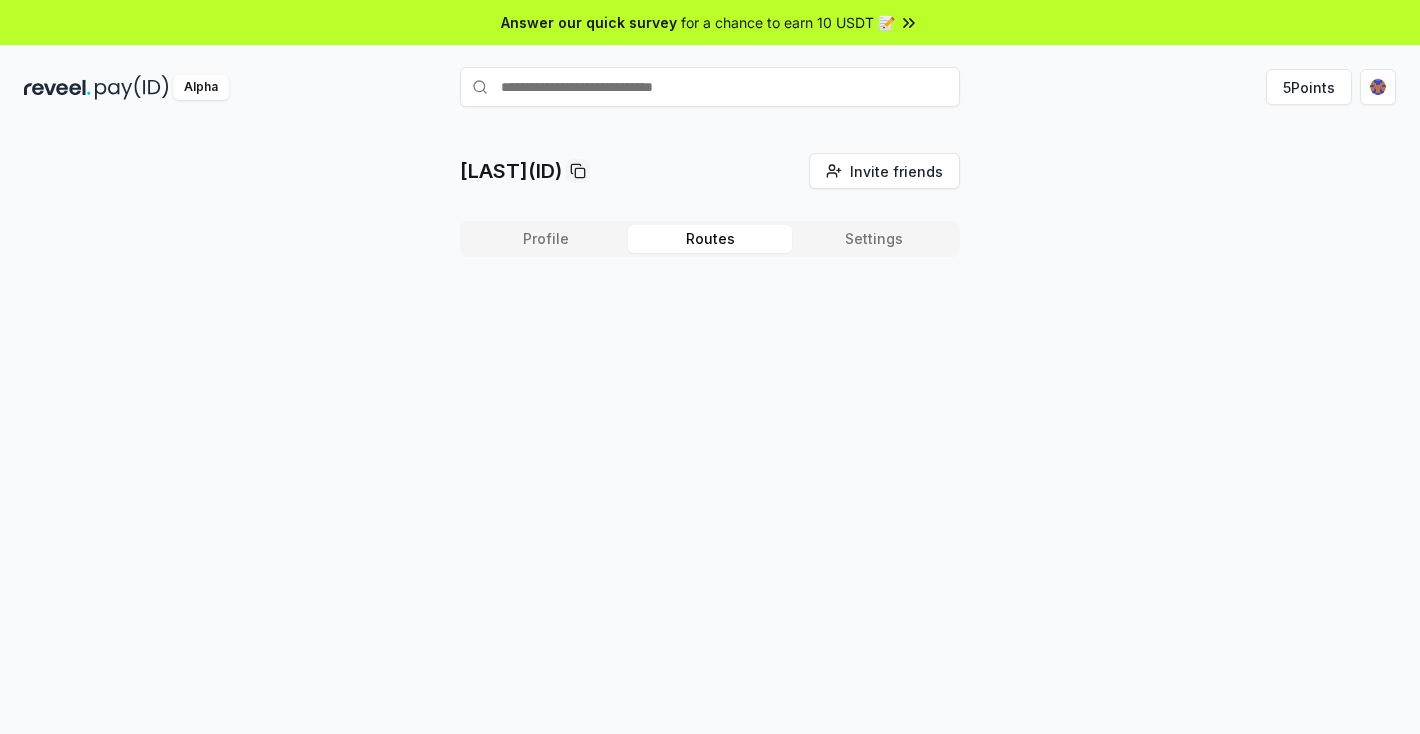 click on "Routes" at bounding box center [710, 239] 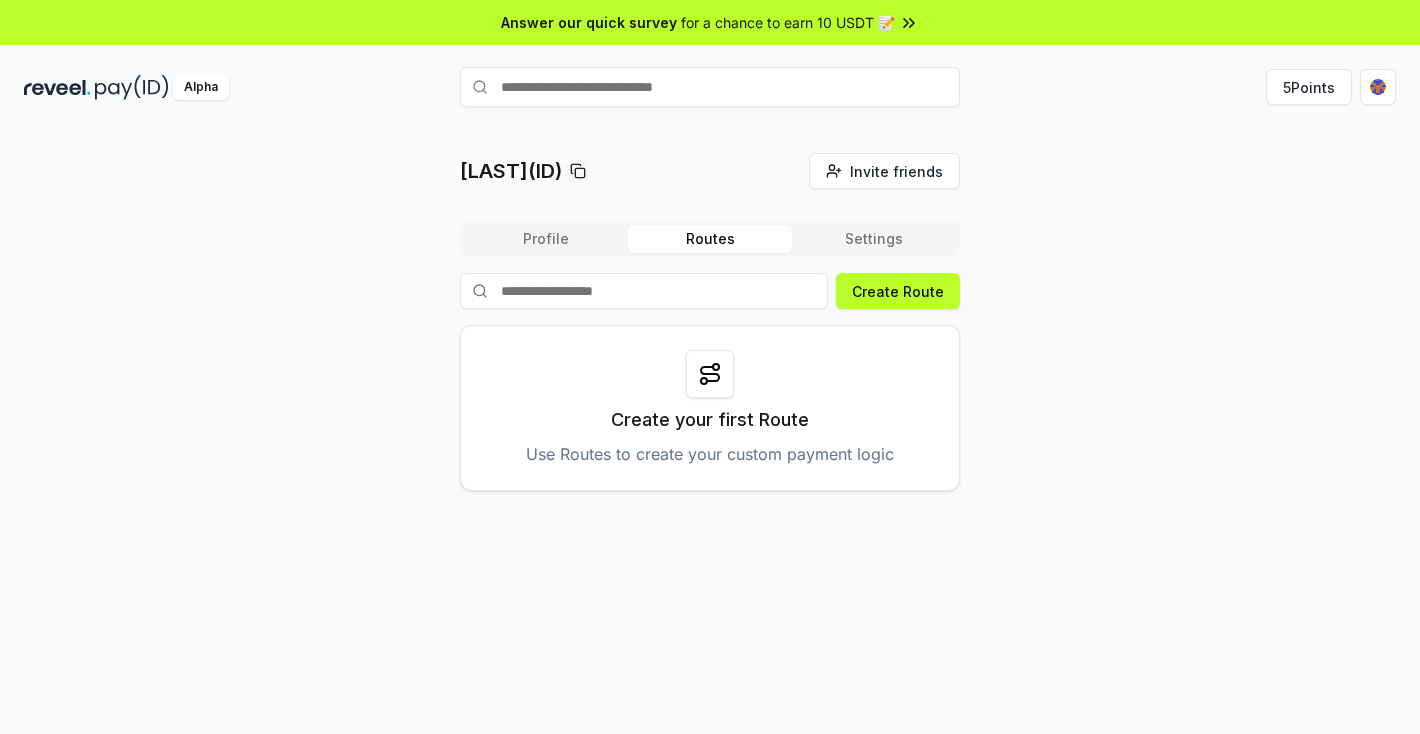 click on "Create your first Route" at bounding box center (710, 420) 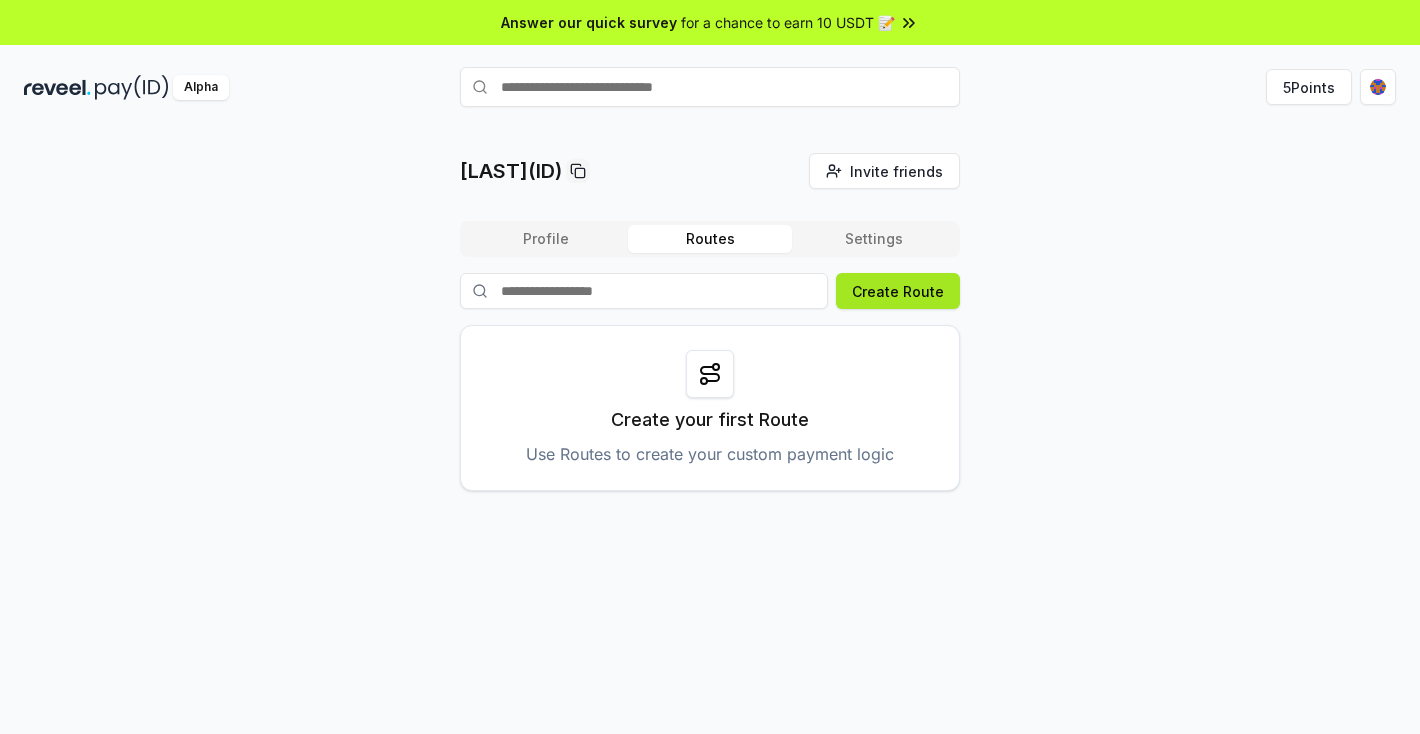 click on "Create Route" at bounding box center (898, 291) 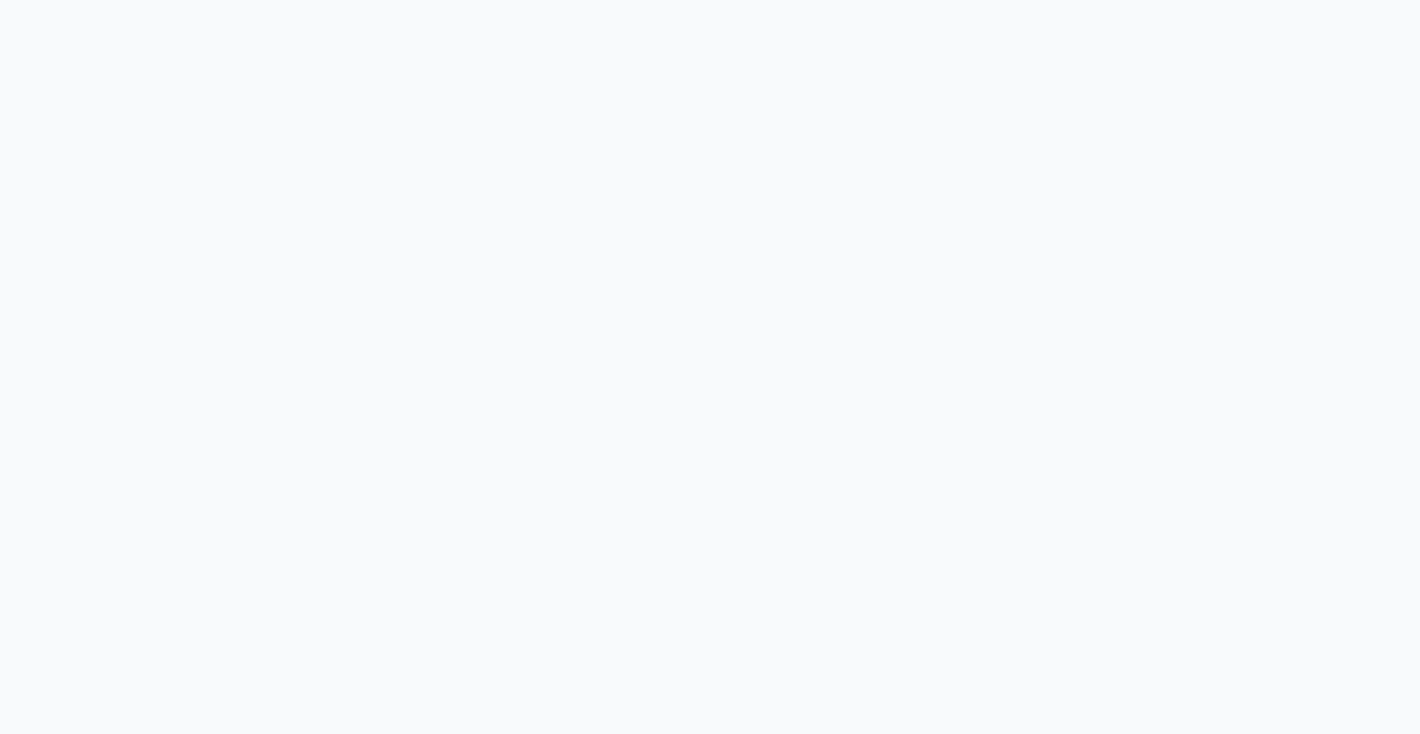 scroll, scrollTop: 0, scrollLeft: 0, axis: both 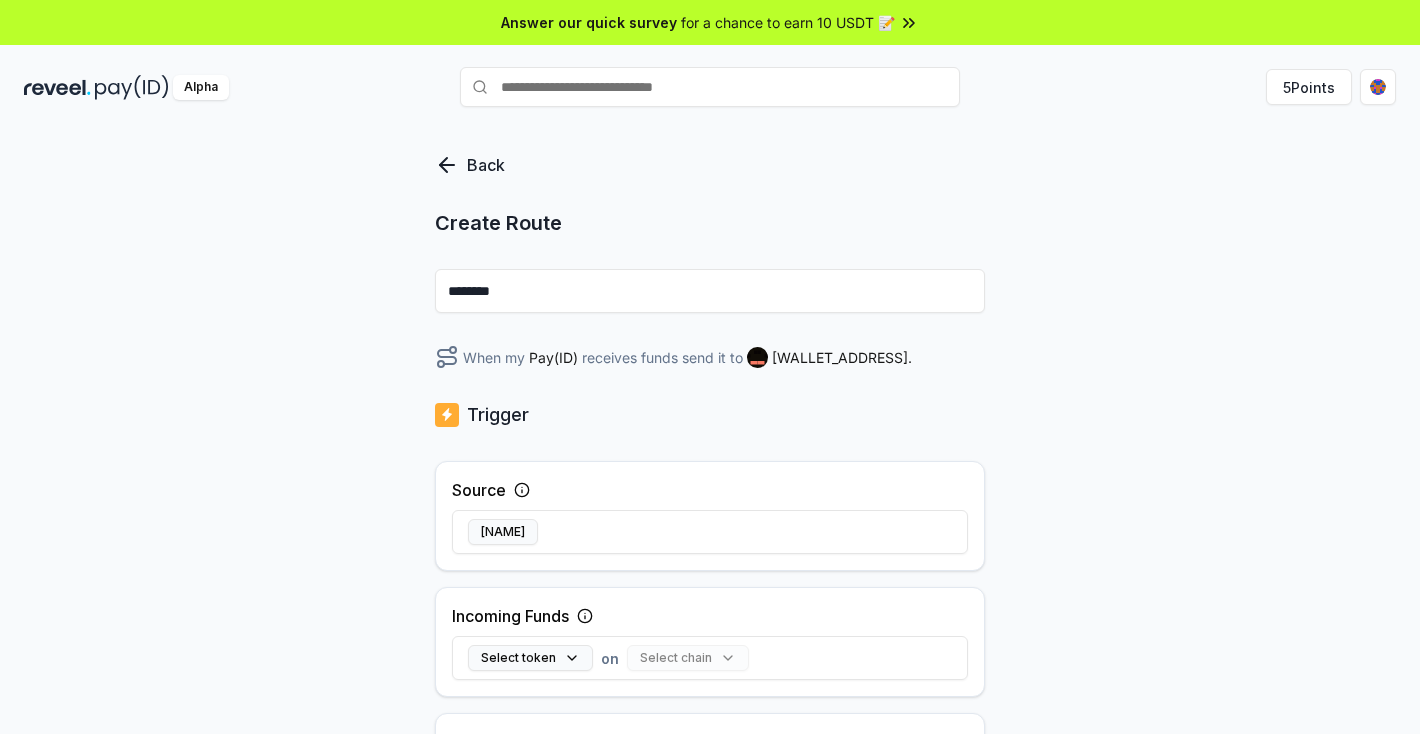 click on "[WALLET_ADDRESS] ." at bounding box center (842, 357) 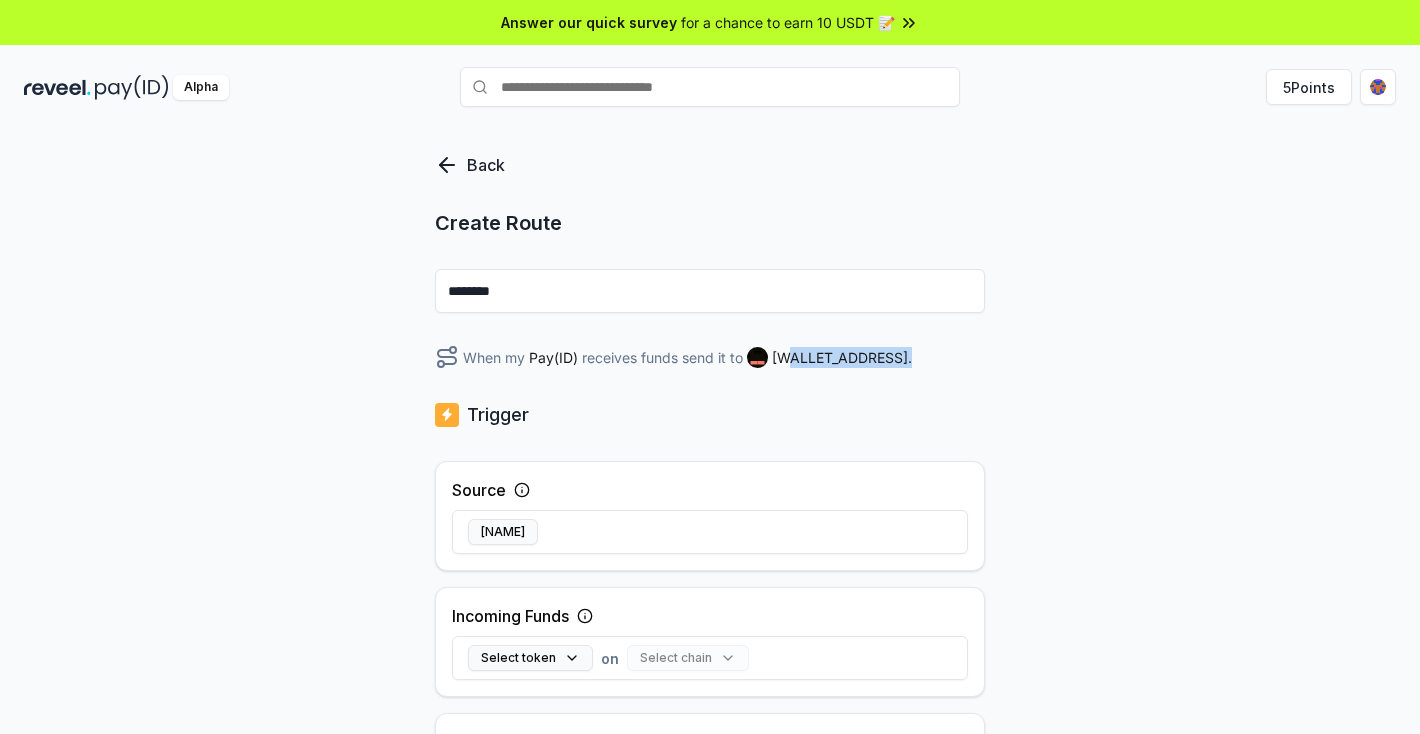 drag, startPoint x: 790, startPoint y: 361, endPoint x: 898, endPoint y: 370, distance: 108.37435 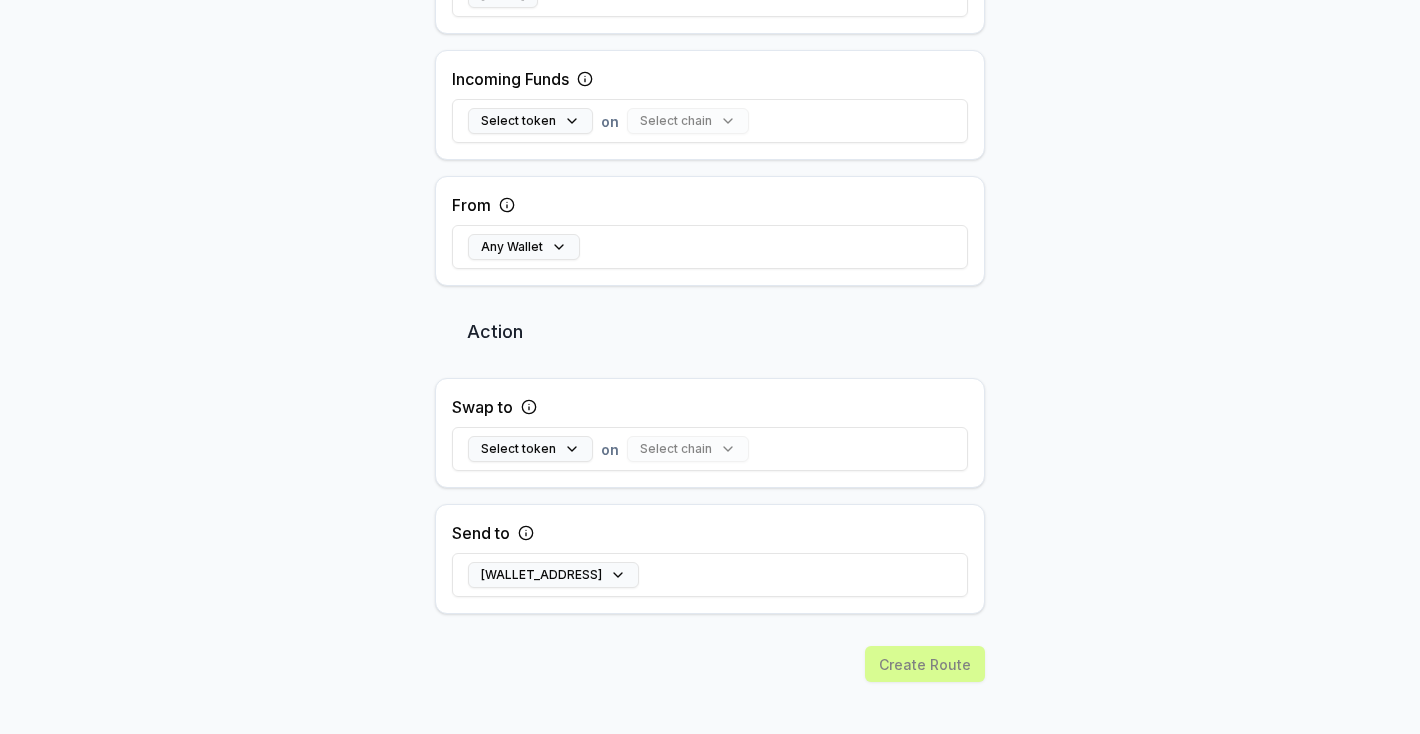 scroll, scrollTop: 555, scrollLeft: 0, axis: vertical 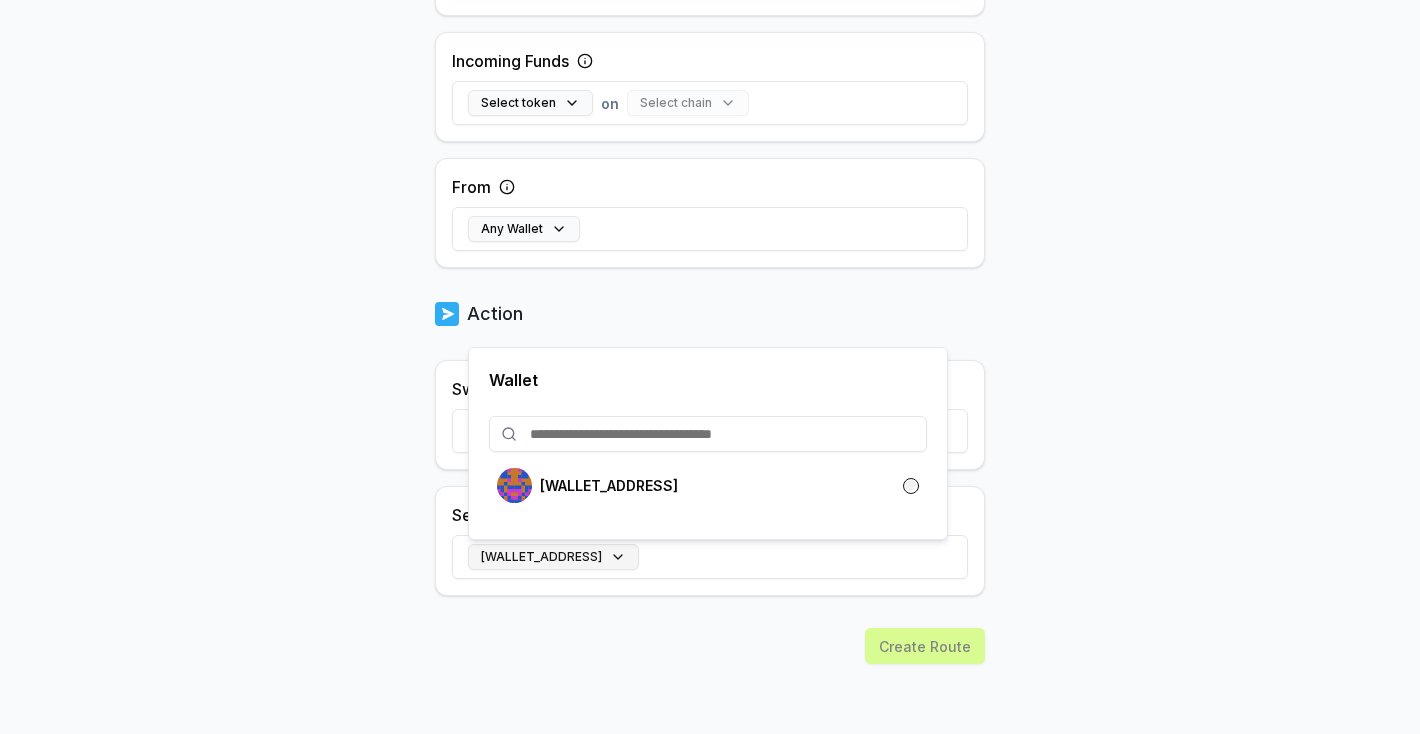 click on "[WALLET_ADDRESS]" at bounding box center (553, 557) 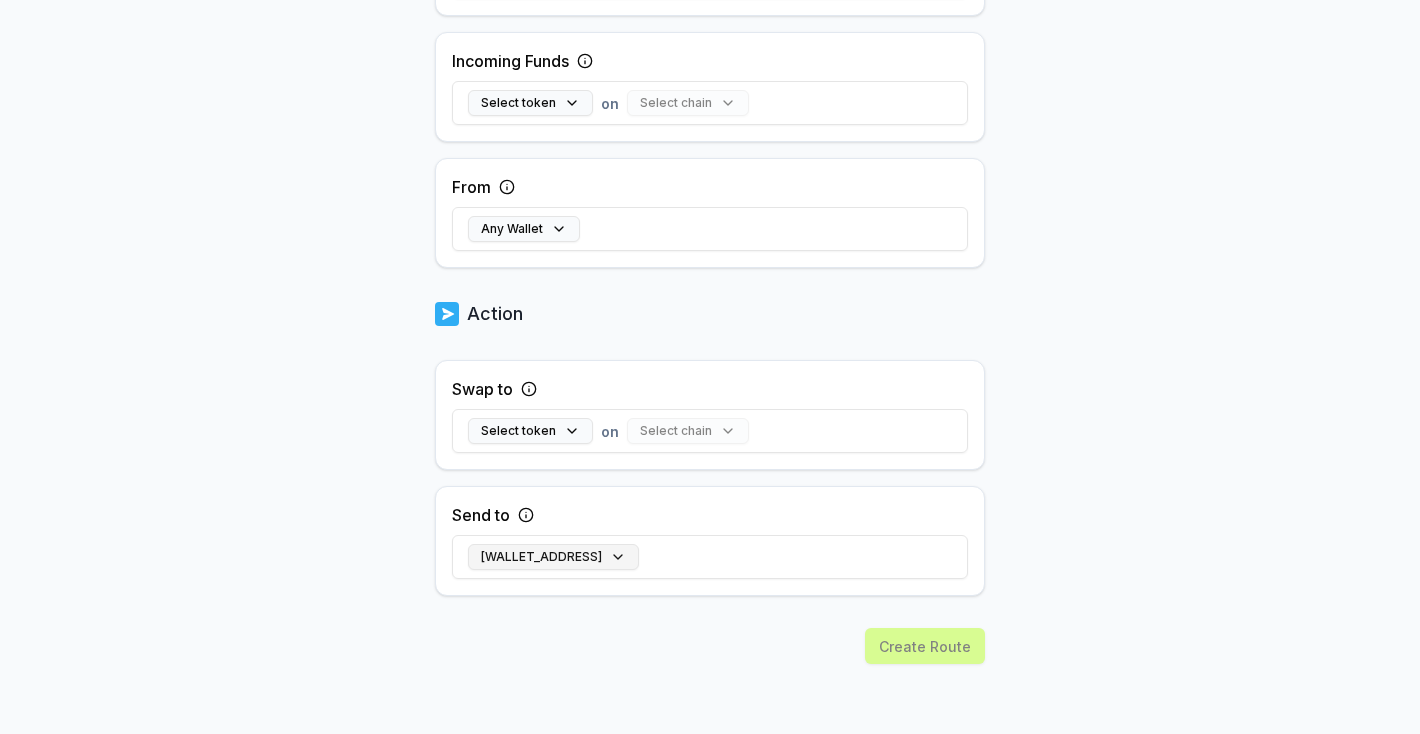 click on "[WALLET_ADDRESS]" at bounding box center [553, 557] 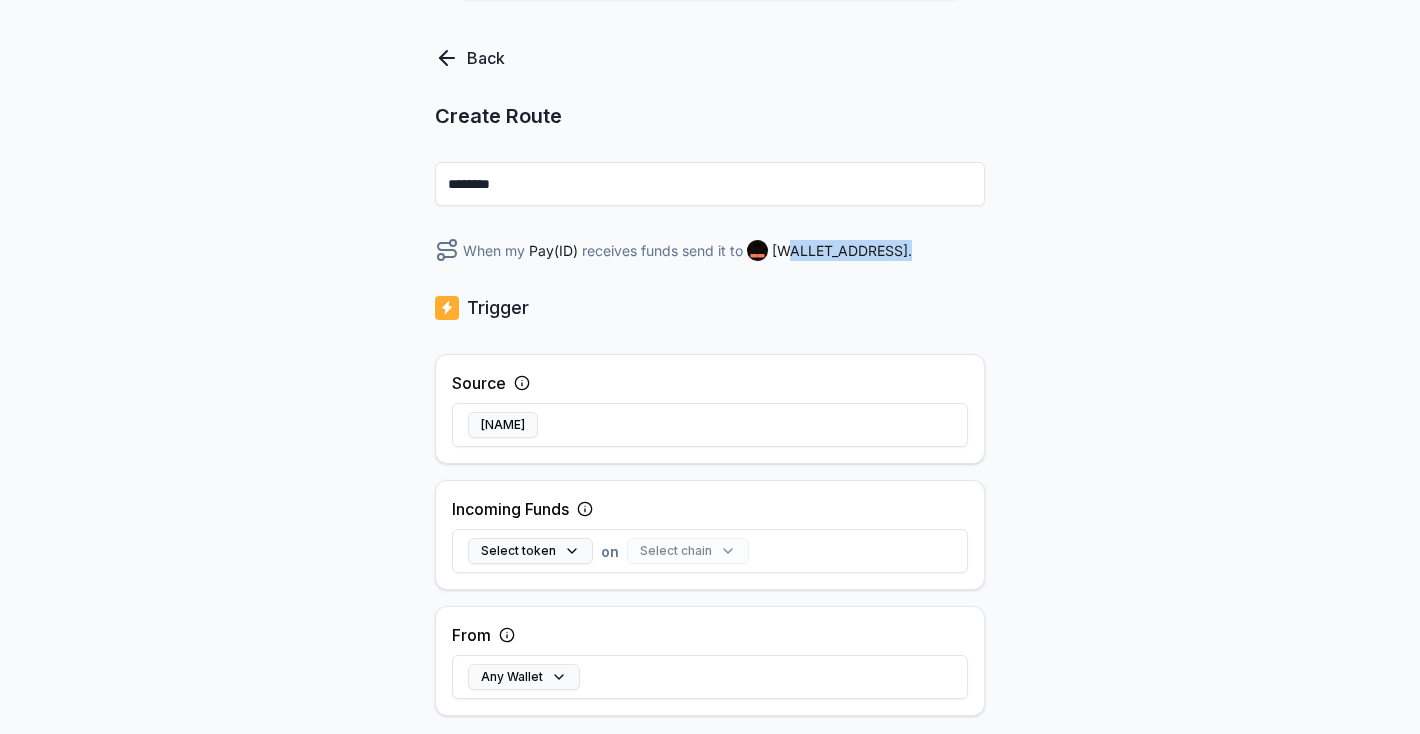 scroll, scrollTop: 0, scrollLeft: 0, axis: both 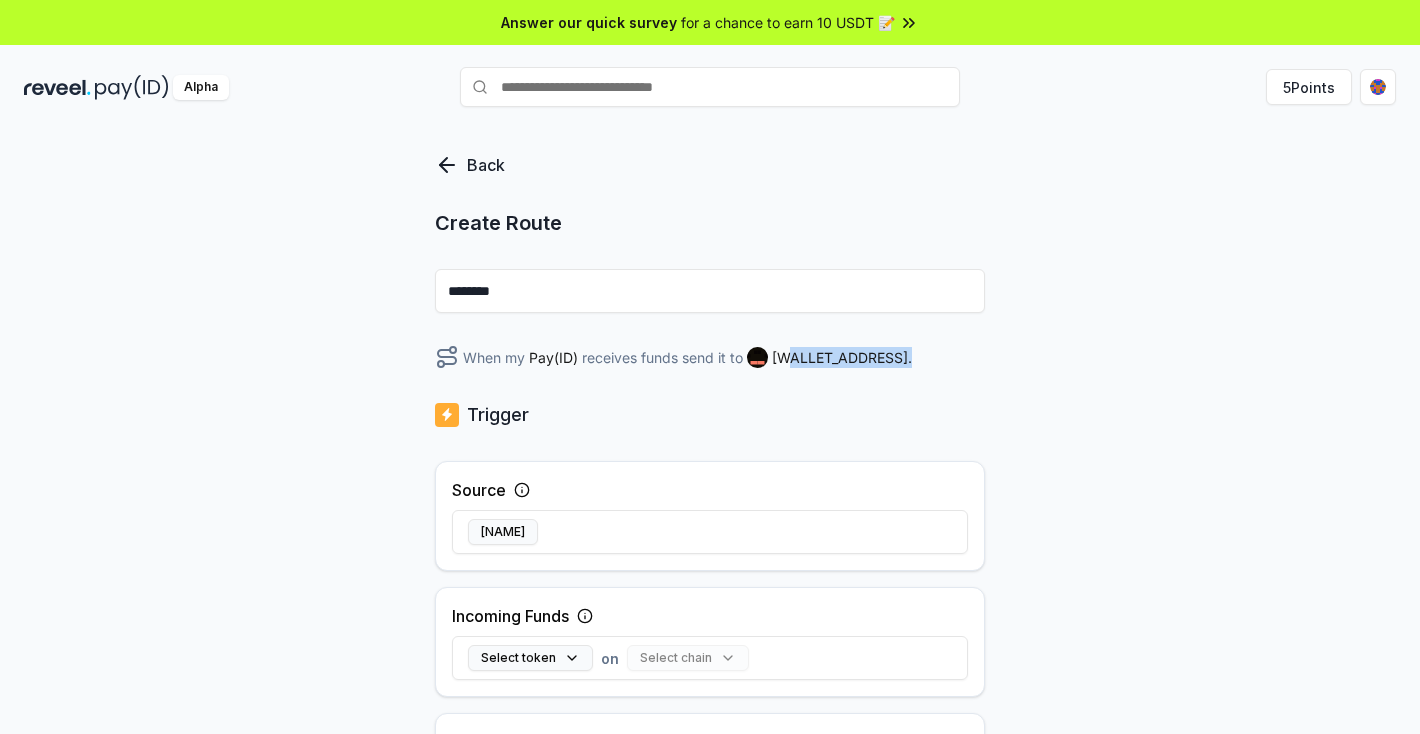 click at bounding box center [132, 87] 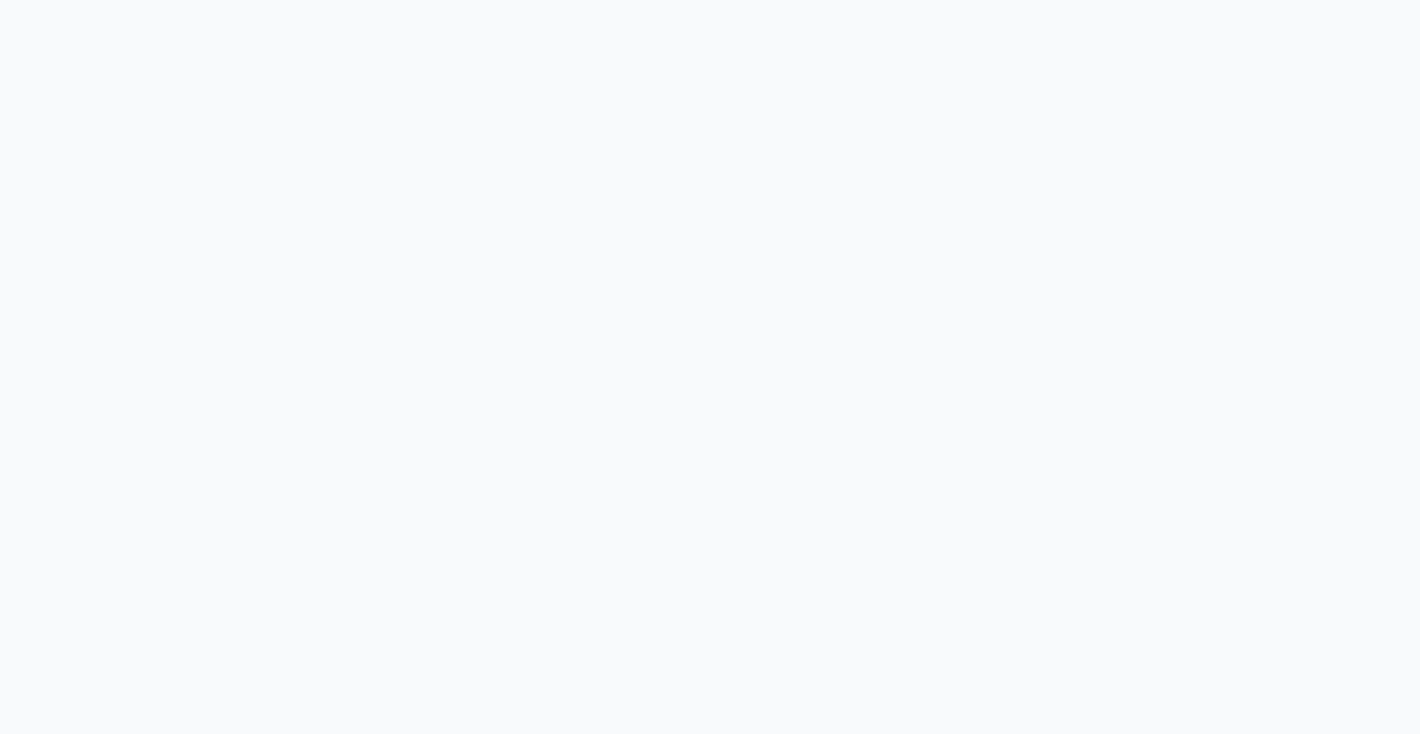 scroll, scrollTop: 0, scrollLeft: 0, axis: both 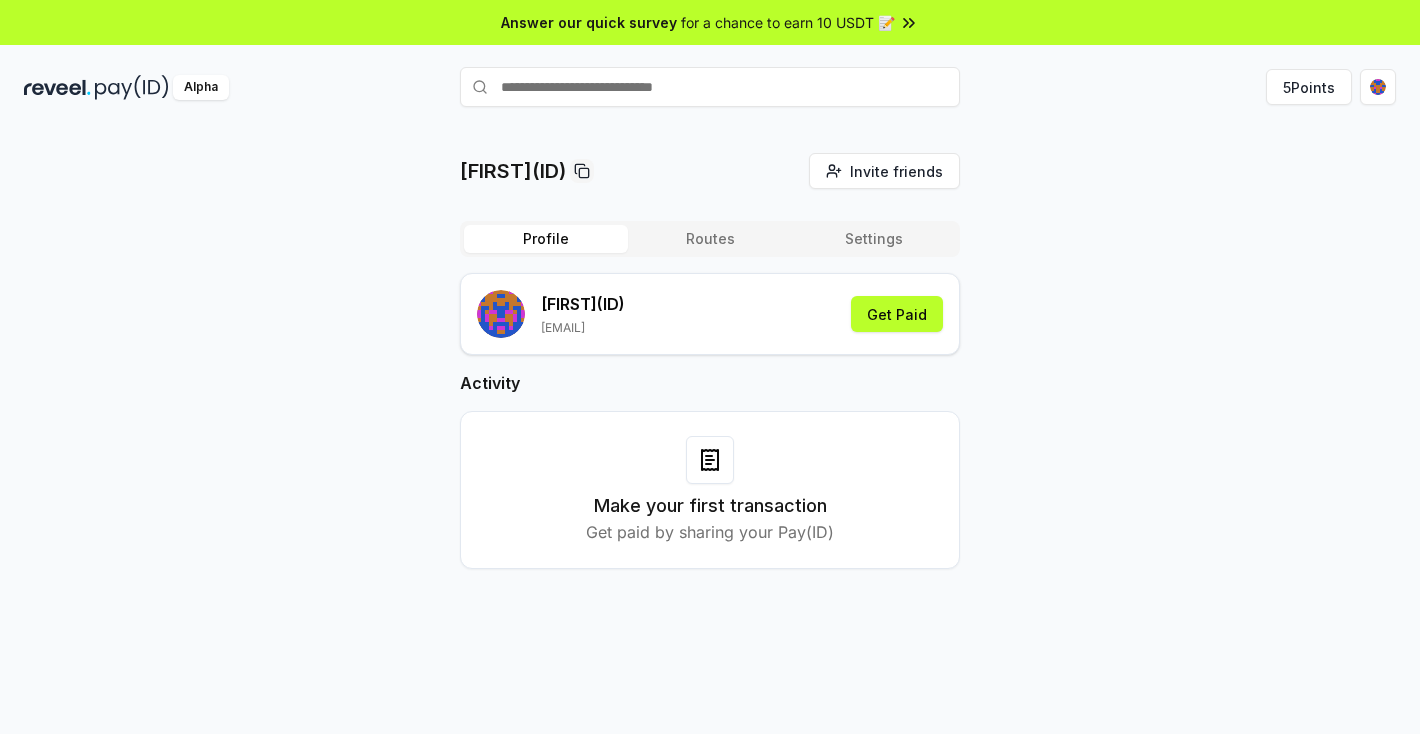 click on "Routes" at bounding box center [710, 239] 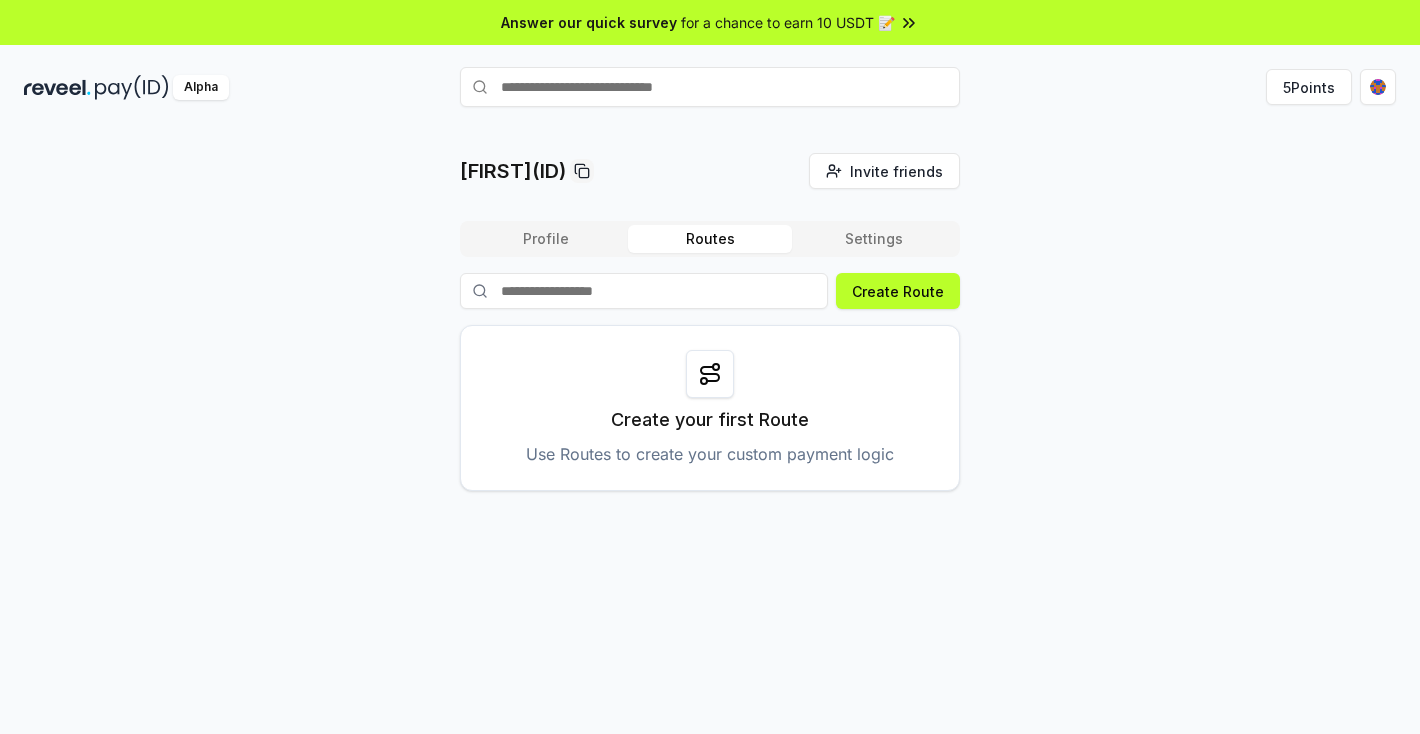 click on "Profile Routes Settings" at bounding box center (710, 239) 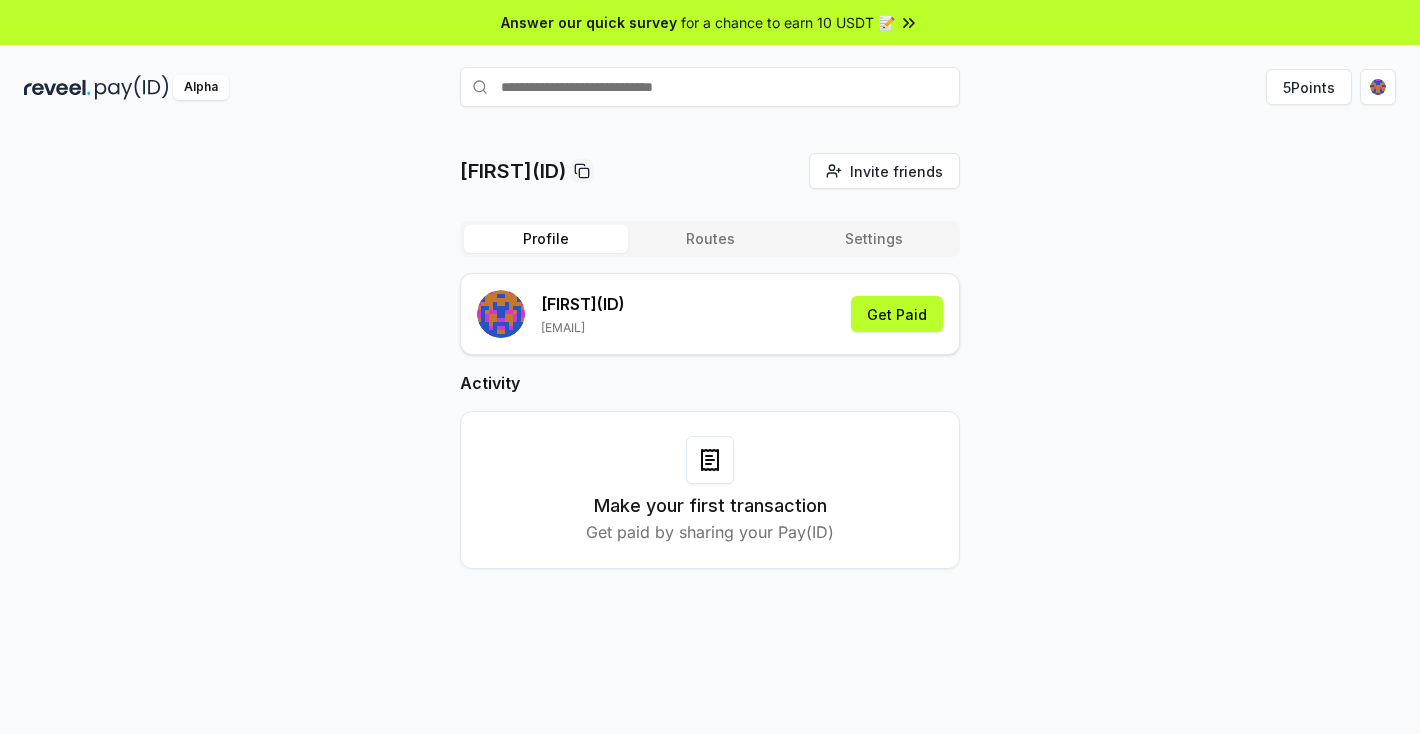 click on "Profile" at bounding box center (546, 239) 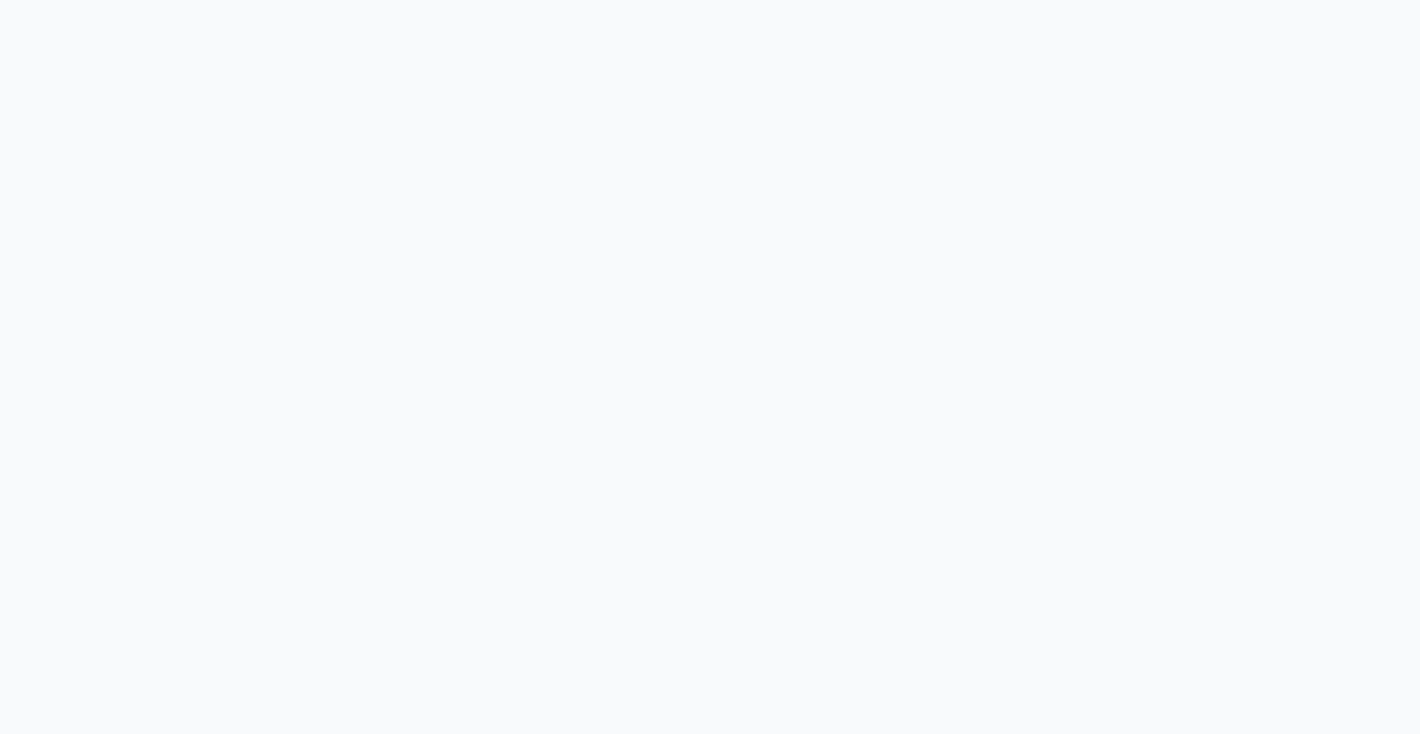 scroll, scrollTop: 0, scrollLeft: 0, axis: both 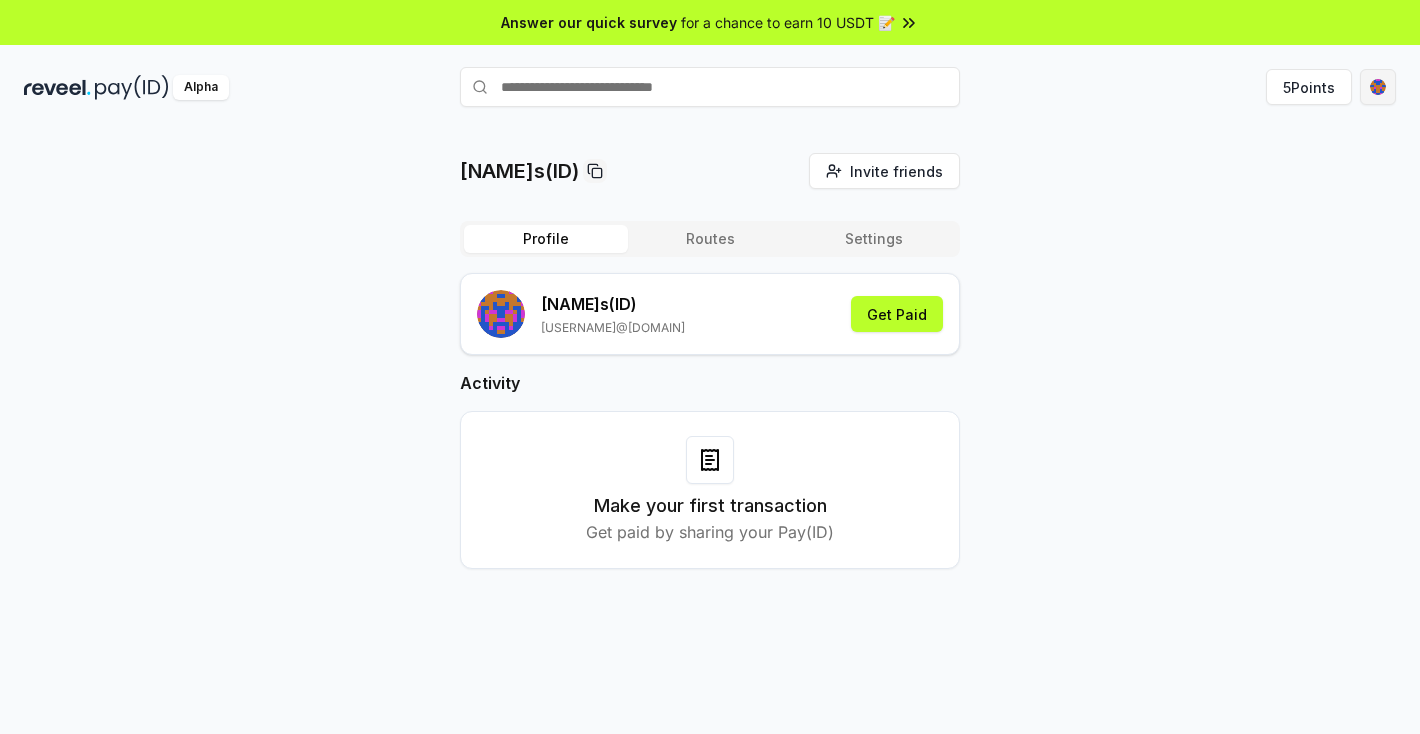 click on "Answer our quick survey for a chance to earn 10 USDT 📝 Alpha   5  Points ruths(ID) Invite friends Invite Profile Routes Settings ruths (ID) ruth.surges1@gmail.com Get Paid Activity Make your first transaction Get paid by sharing your Pay(ID)" at bounding box center (710, 367) 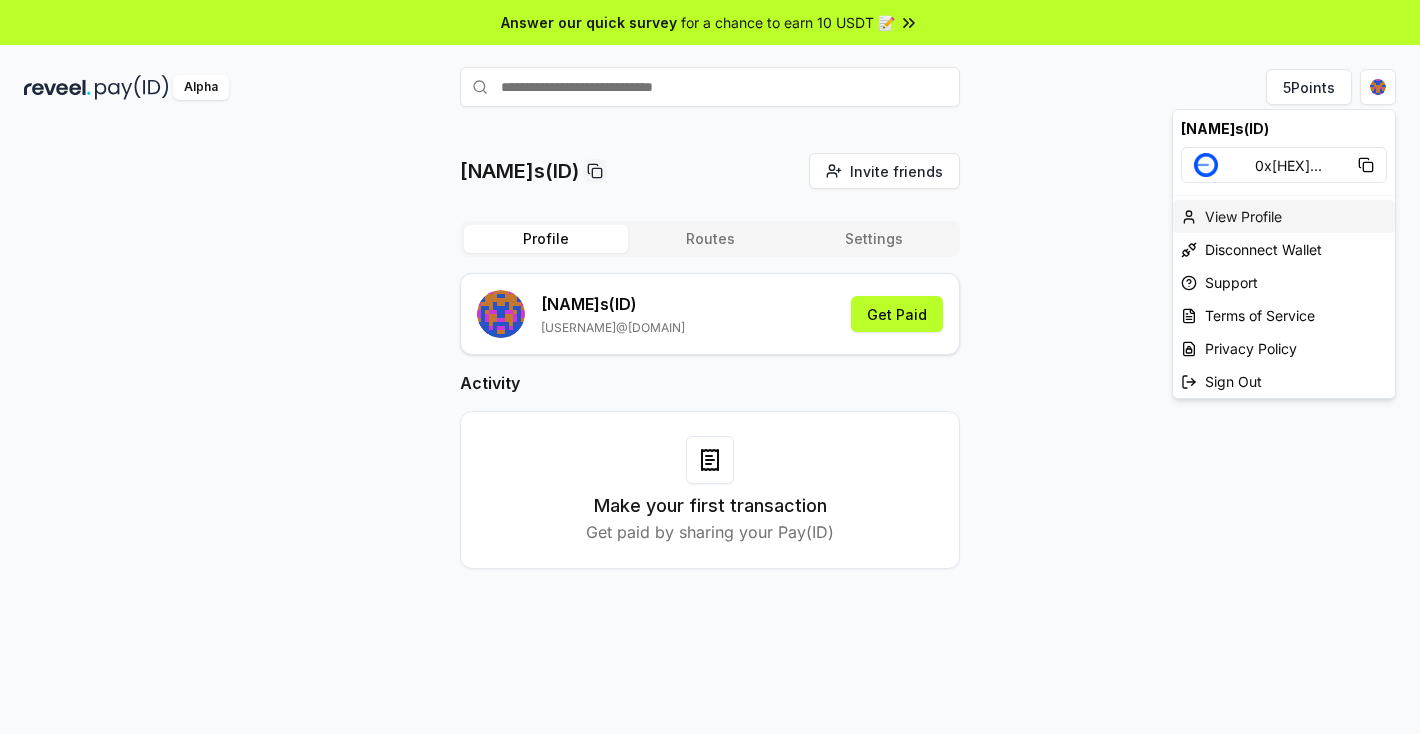 click on "View Profile" at bounding box center (1284, 216) 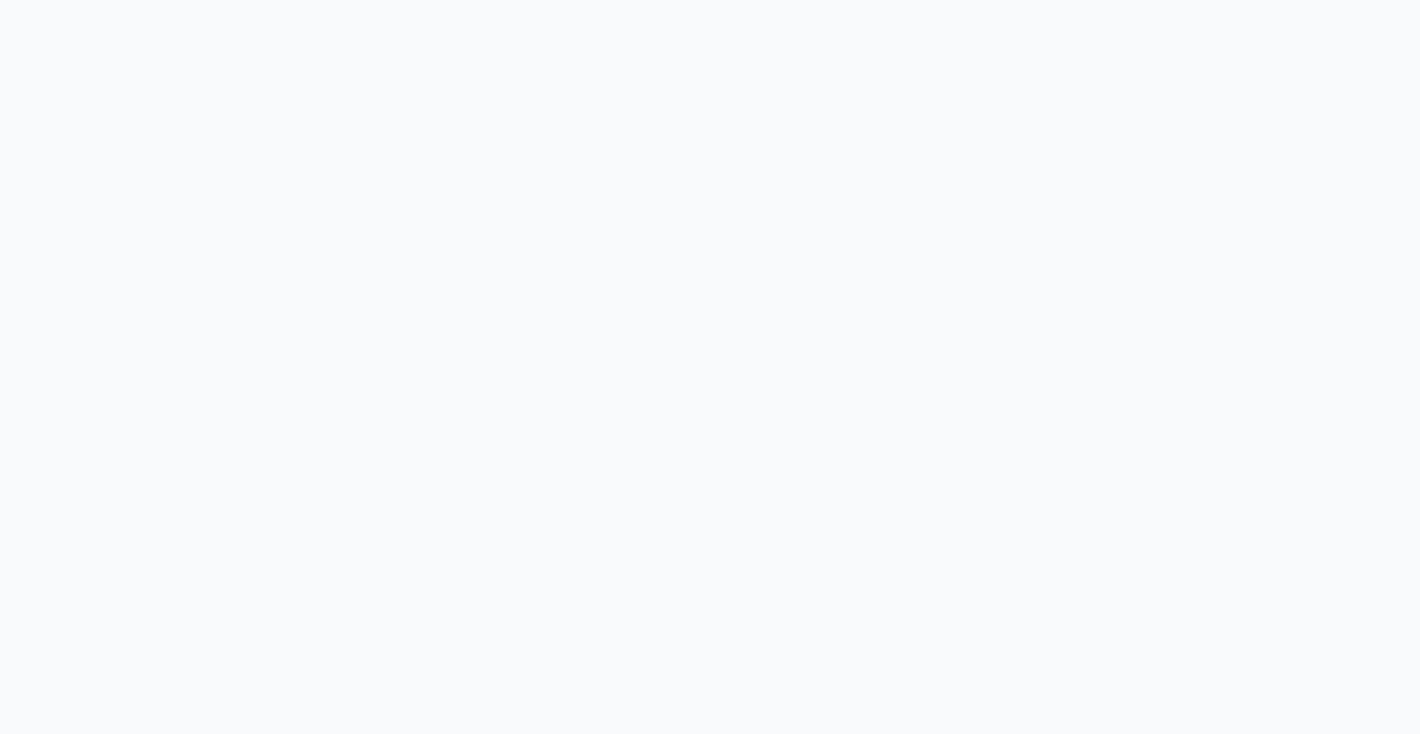 scroll, scrollTop: 0, scrollLeft: 0, axis: both 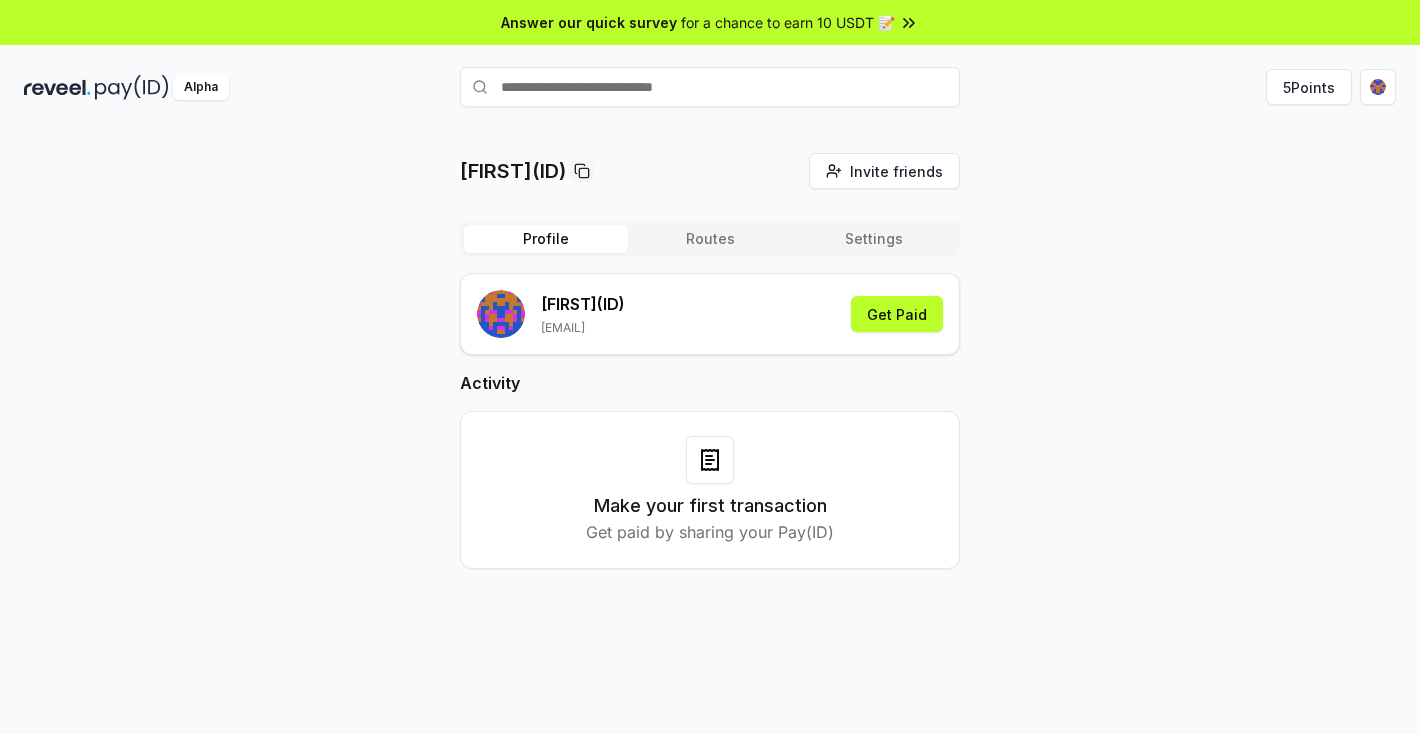 click on "[FIRST](ID) Invite friends Invite Profile Routes Settings [FIRST] (ID) [EMAIL] Get Paid Activity Make your first transaction Get paid by sharing your Pay(ID)" at bounding box center (710, 377) 